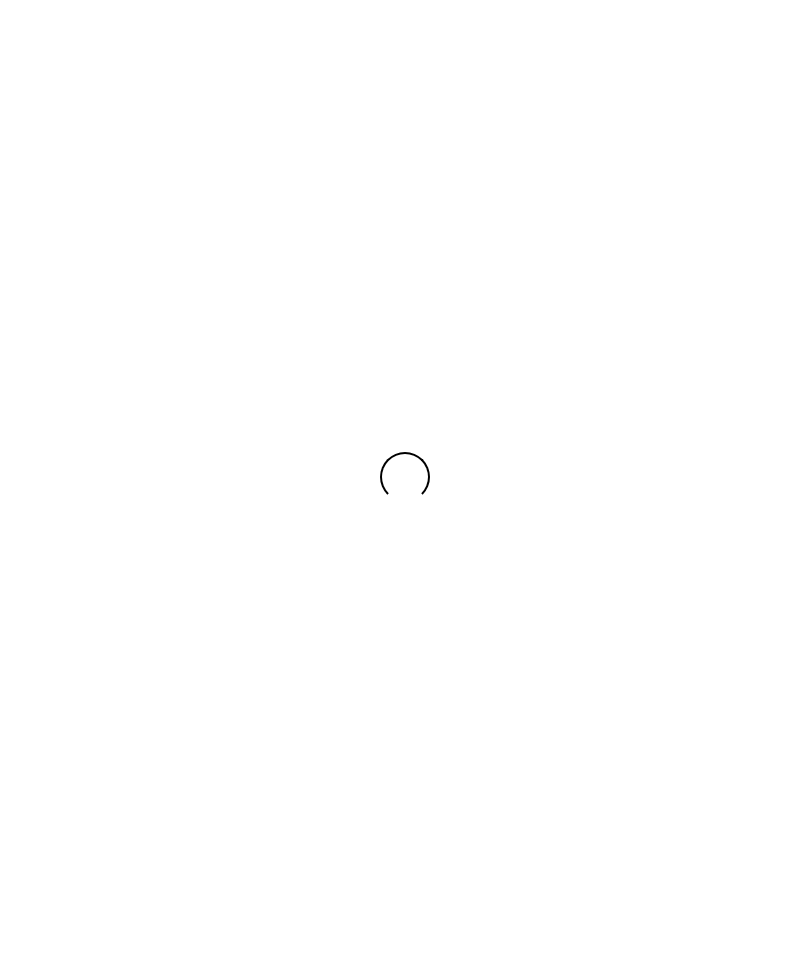 scroll, scrollTop: 0, scrollLeft: 0, axis: both 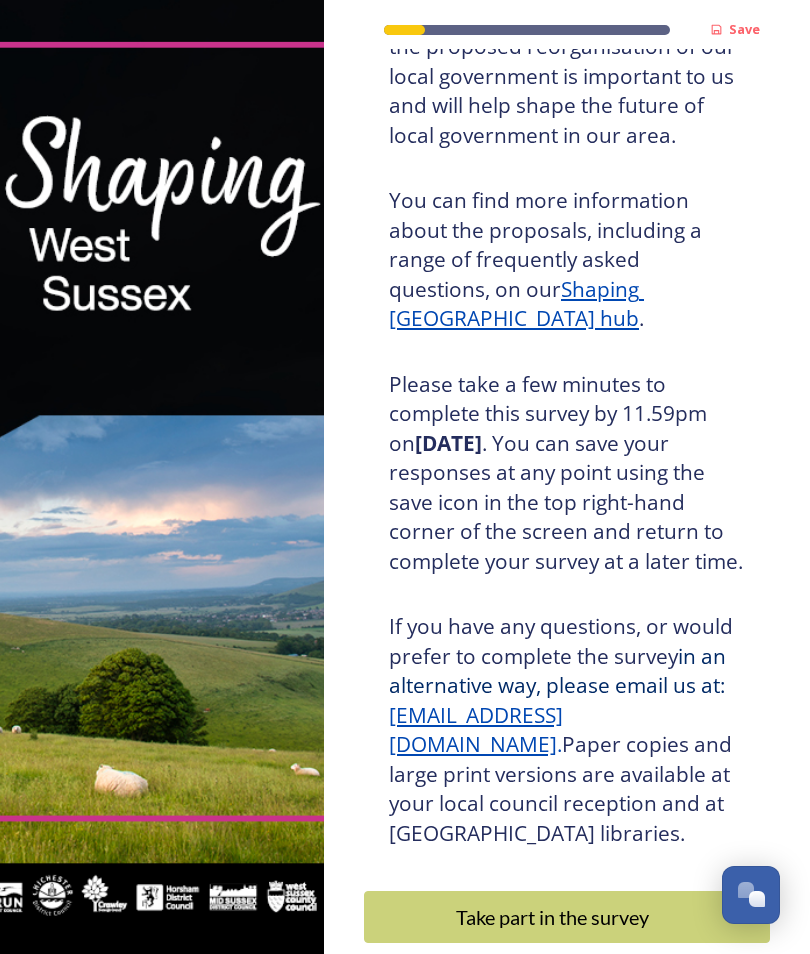 click on "Take part in the survey" at bounding box center [552, 917] 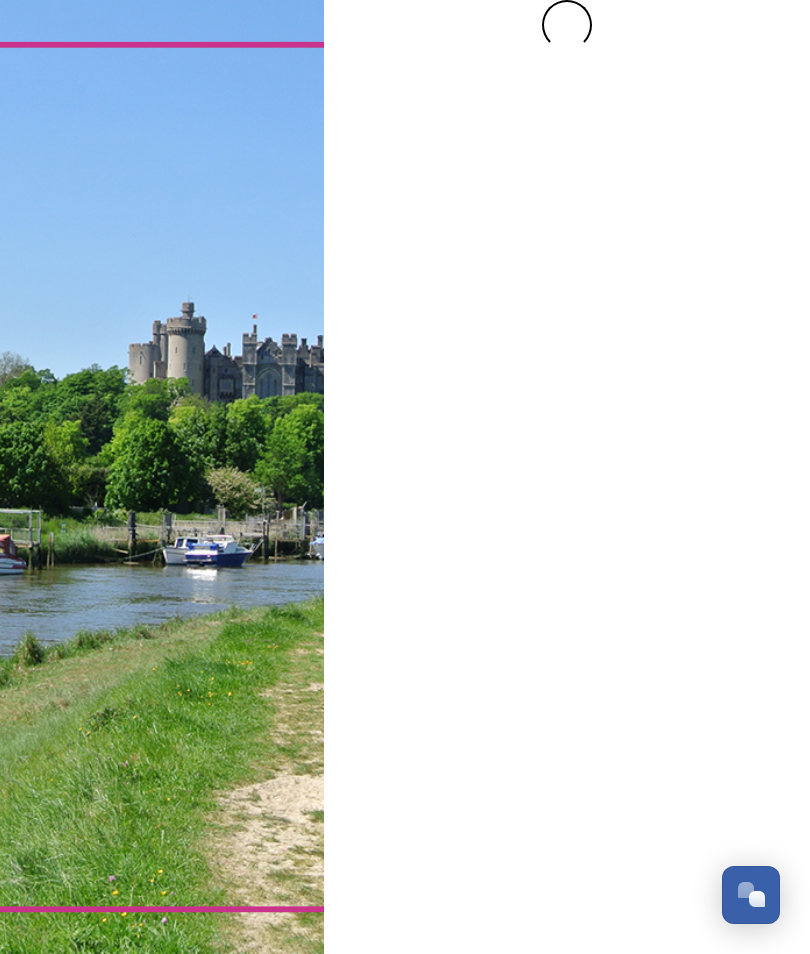 scroll, scrollTop: 0, scrollLeft: 0, axis: both 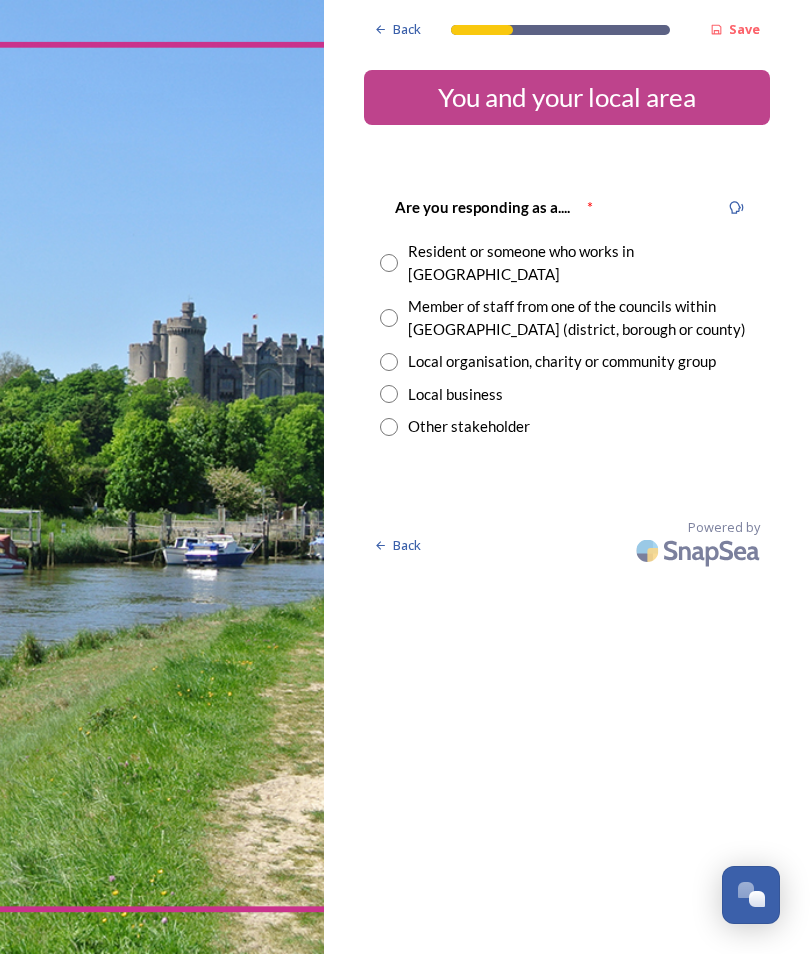 click at bounding box center [389, 263] 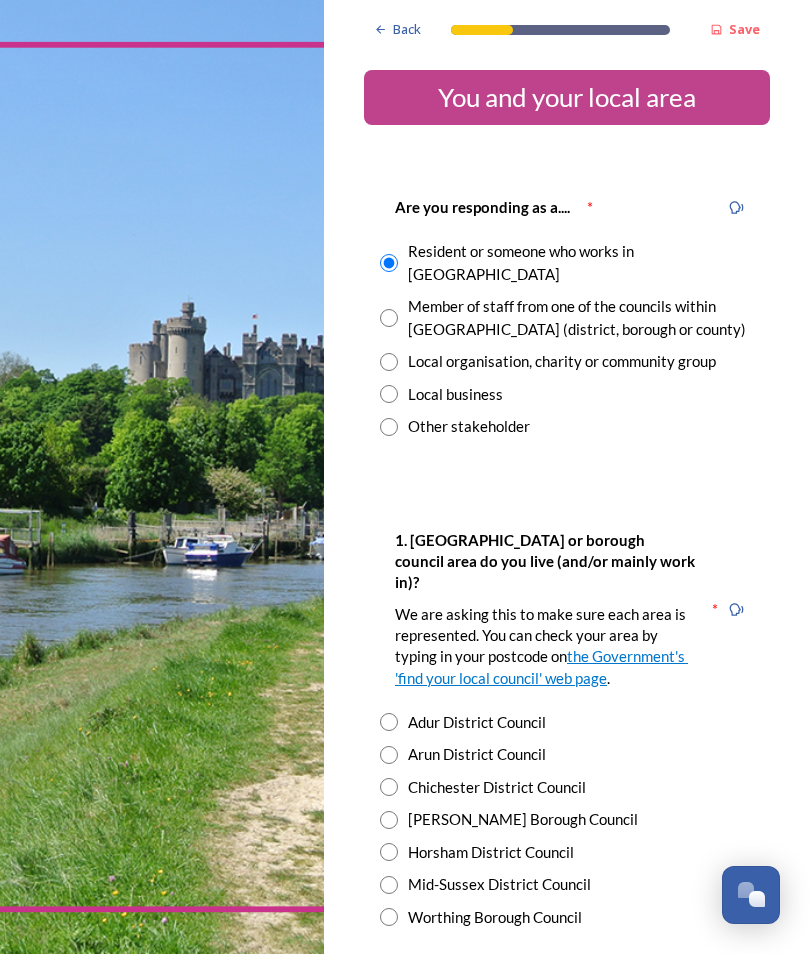 click at bounding box center [389, 917] 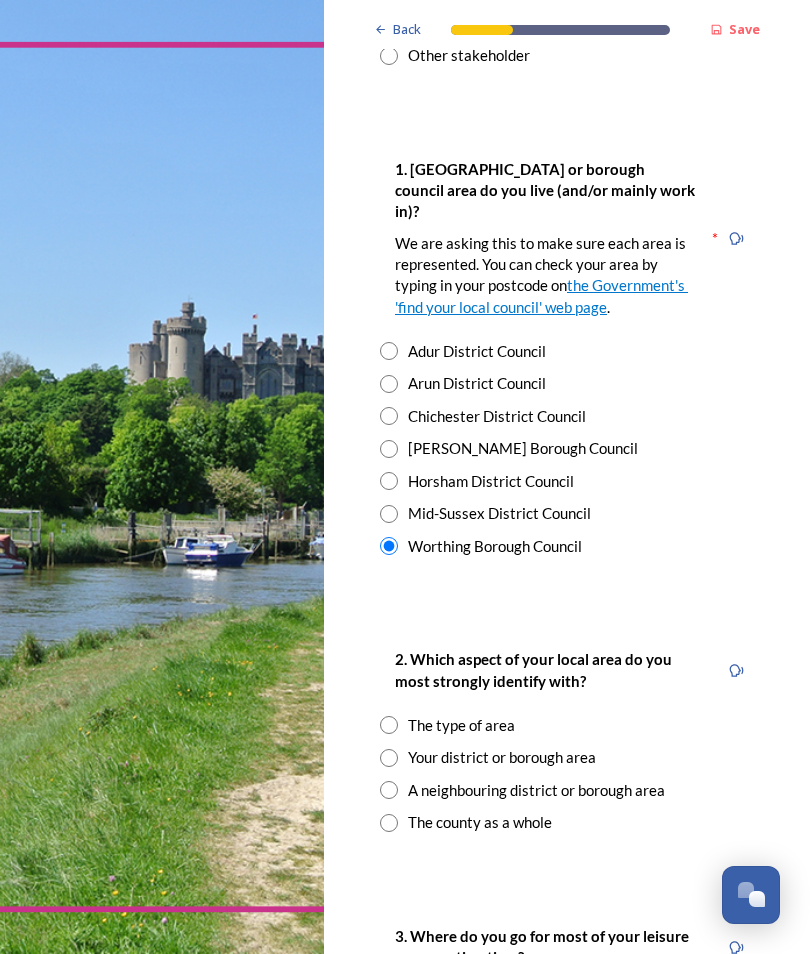 scroll, scrollTop: 371, scrollLeft: 0, axis: vertical 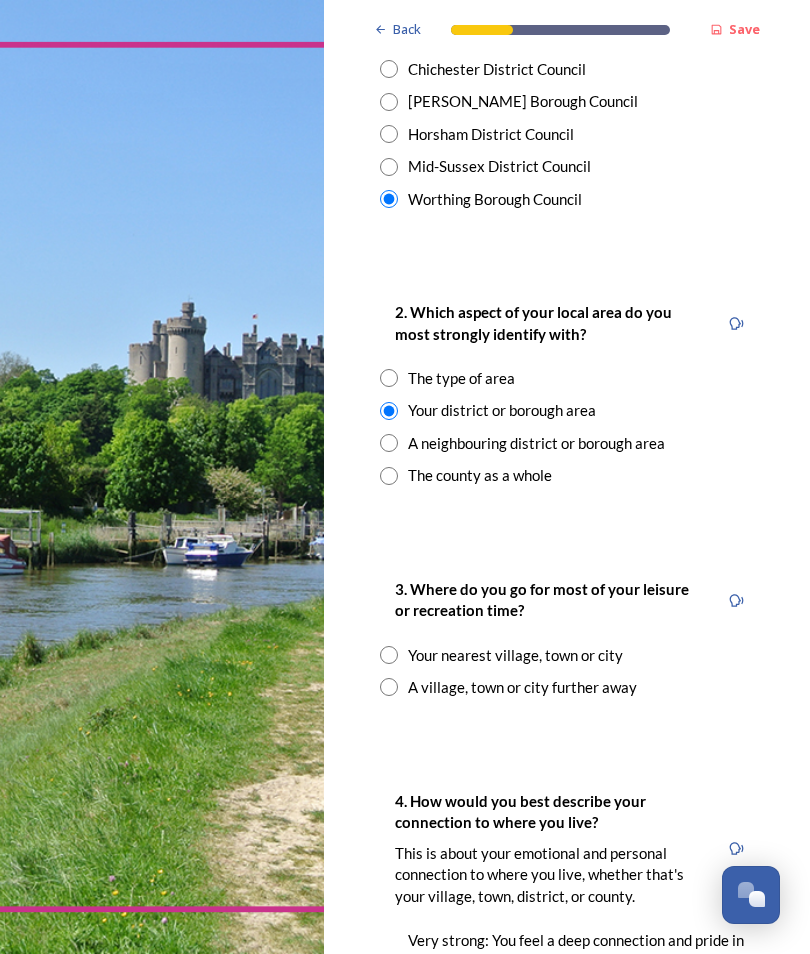 click at bounding box center (389, 655) 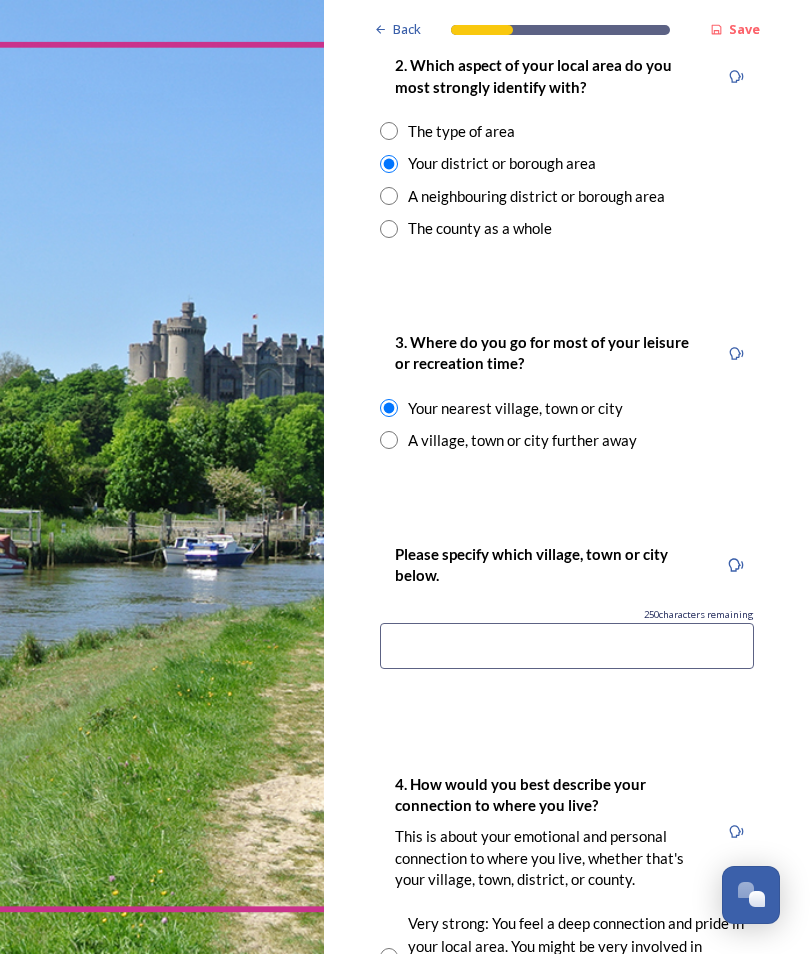 scroll, scrollTop: 966, scrollLeft: 0, axis: vertical 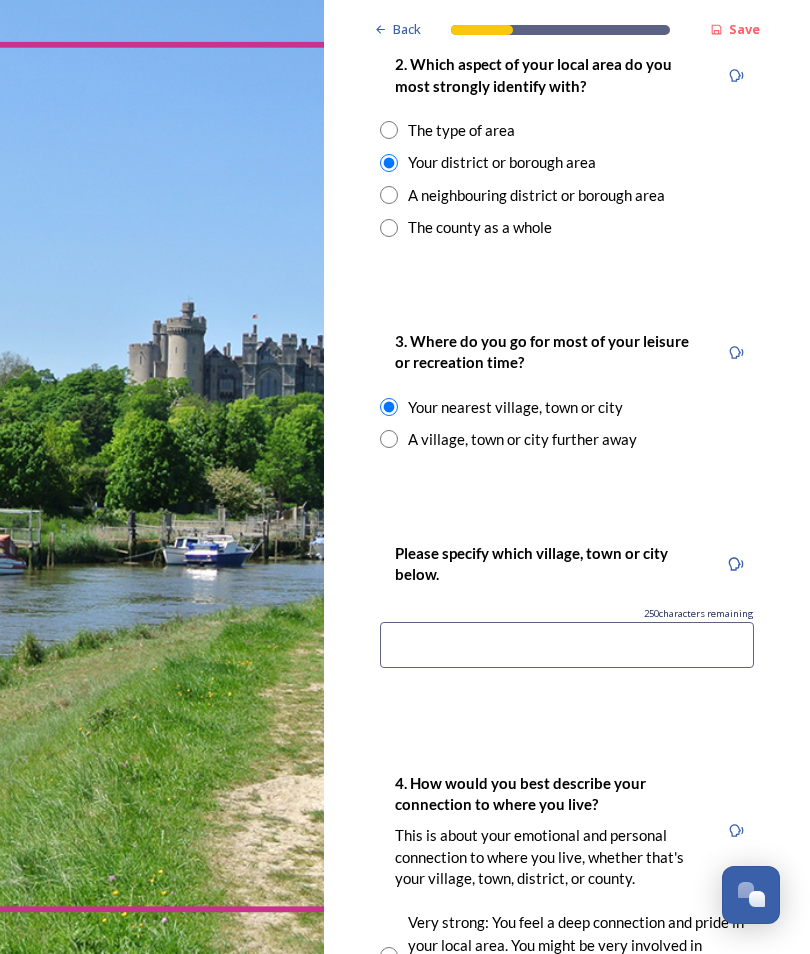 click at bounding box center [567, 645] 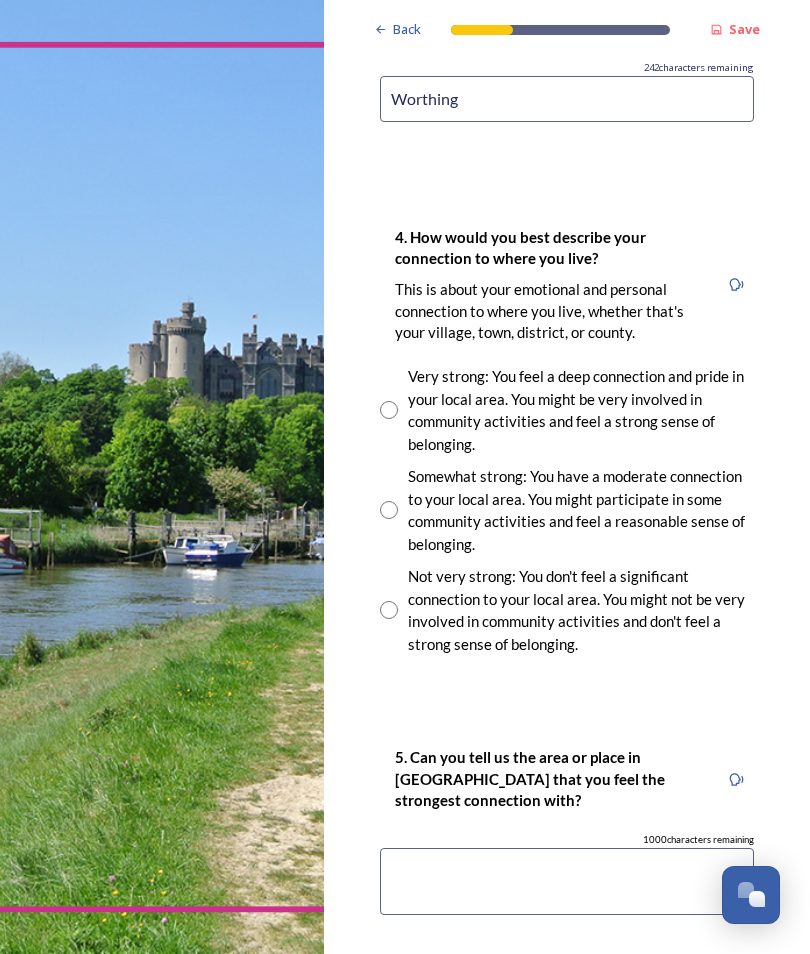 scroll, scrollTop: 1512, scrollLeft: 0, axis: vertical 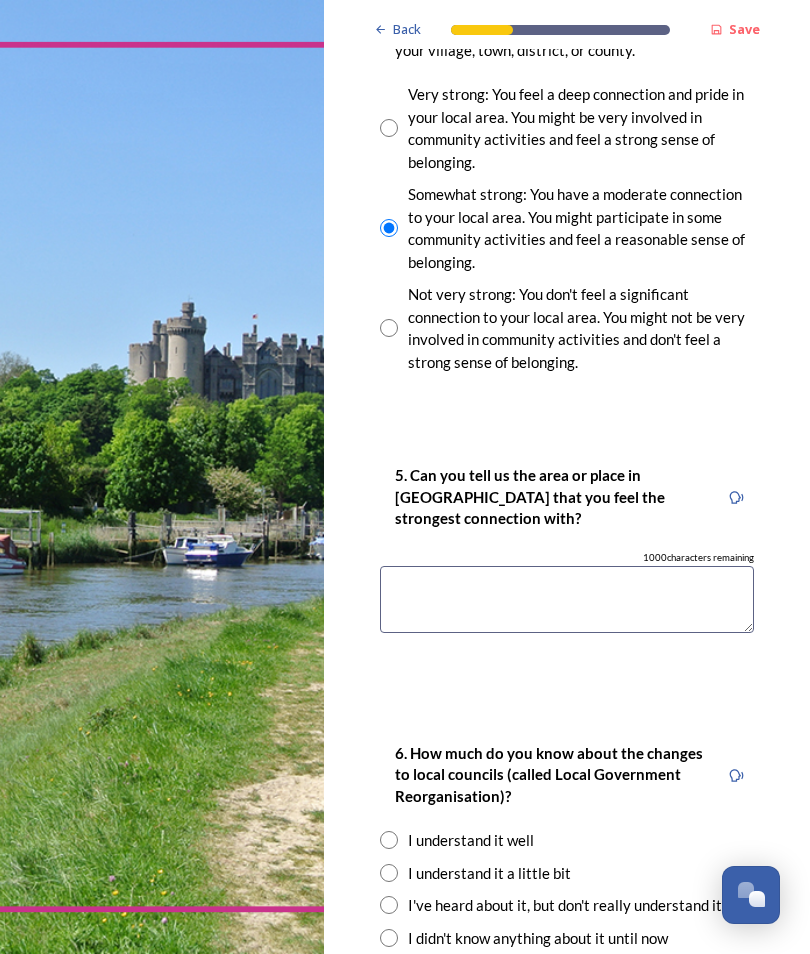 click at bounding box center [567, 599] 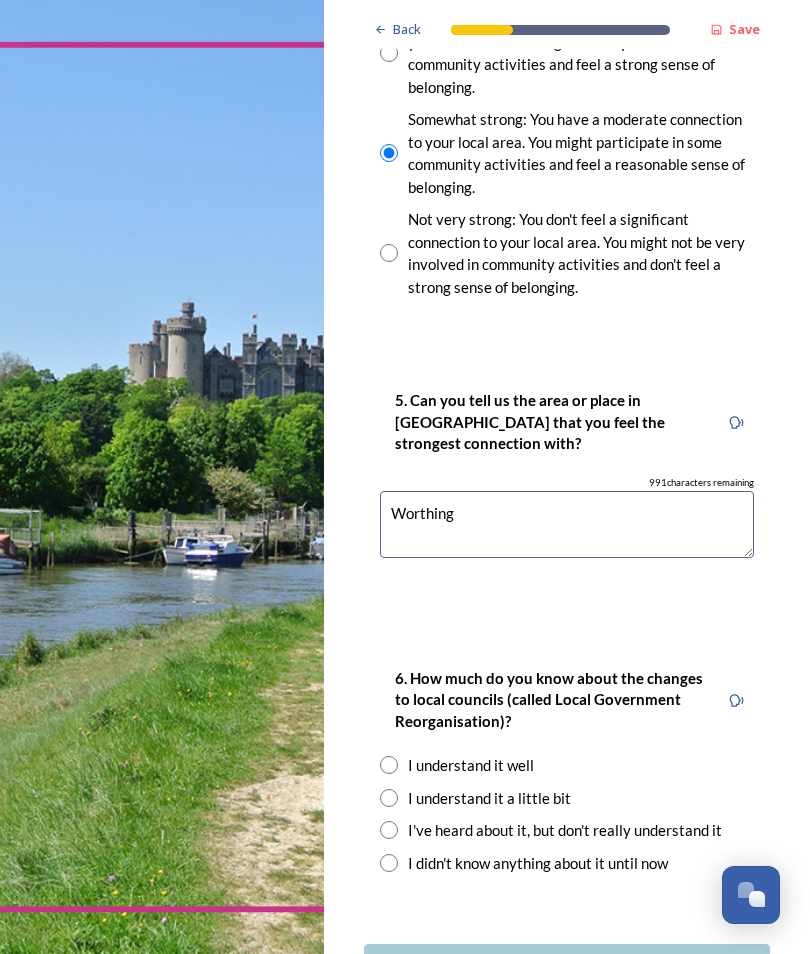 scroll, scrollTop: 1865, scrollLeft: 0, axis: vertical 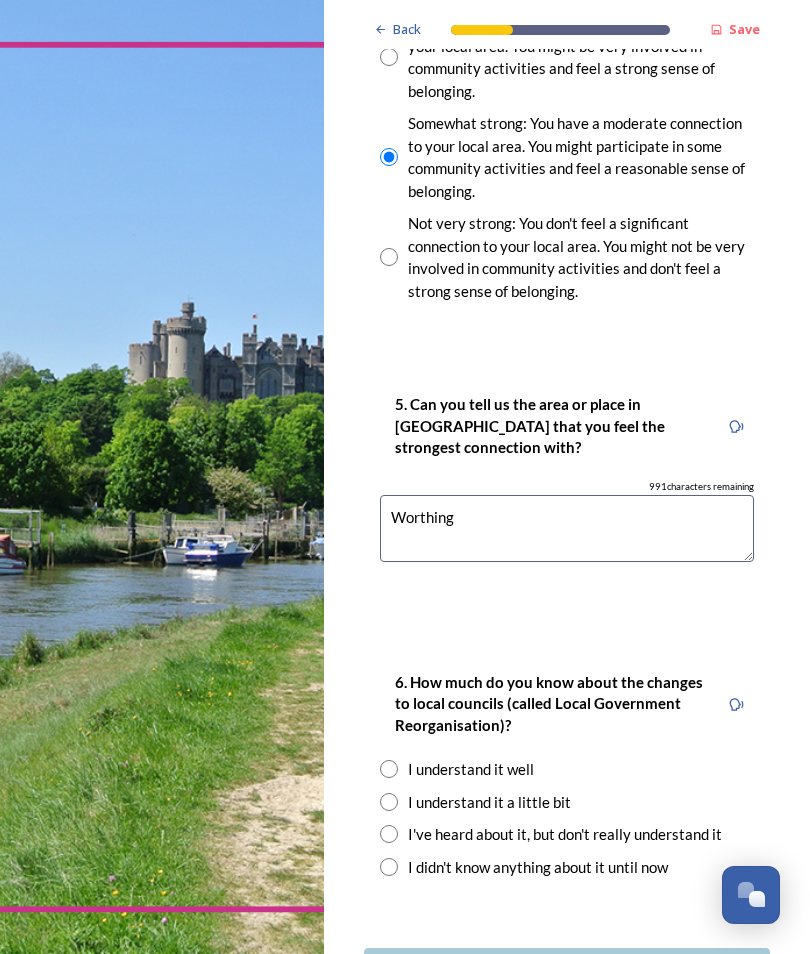 type on "Worthing" 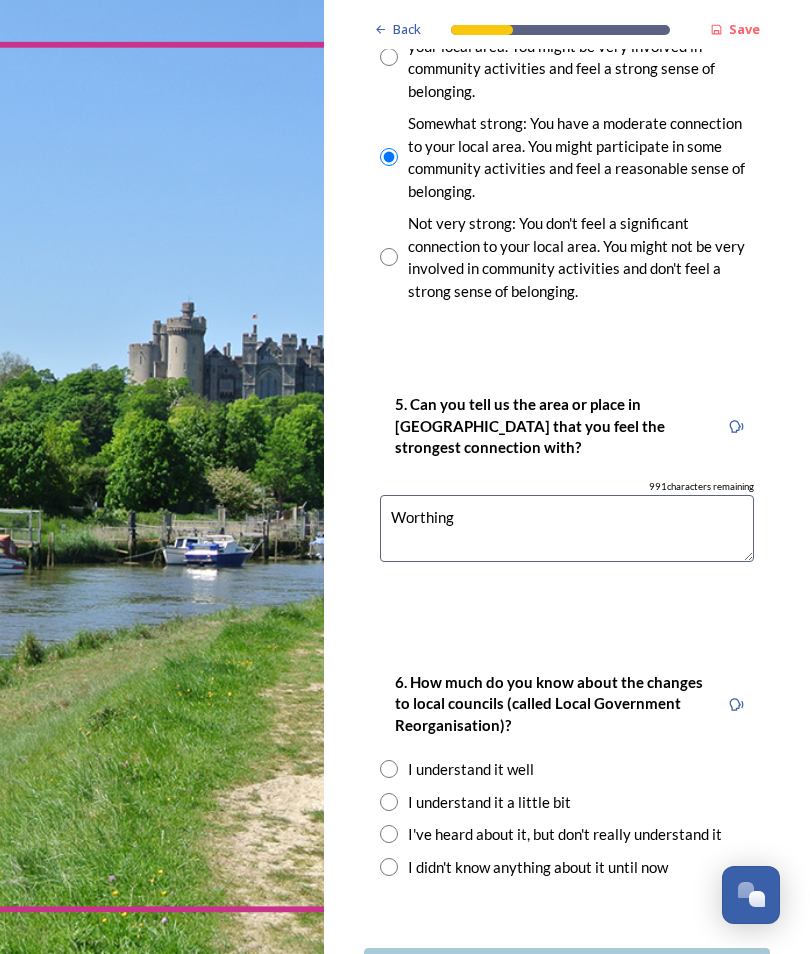 radio on "true" 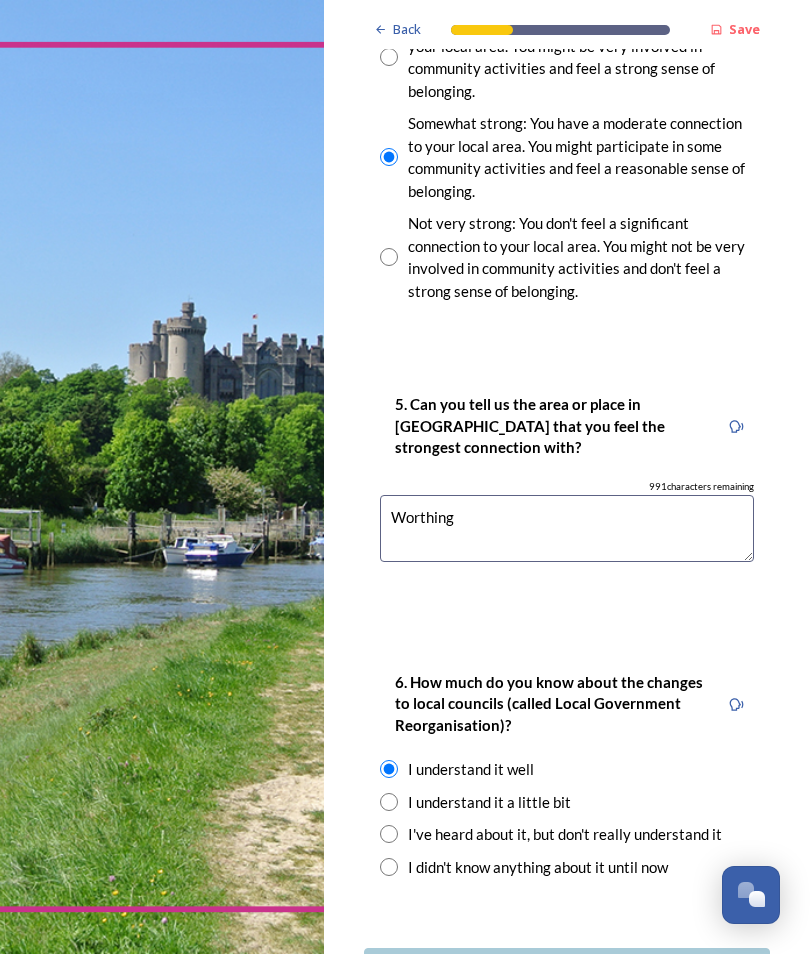 click on "Continue" at bounding box center [553, 972] 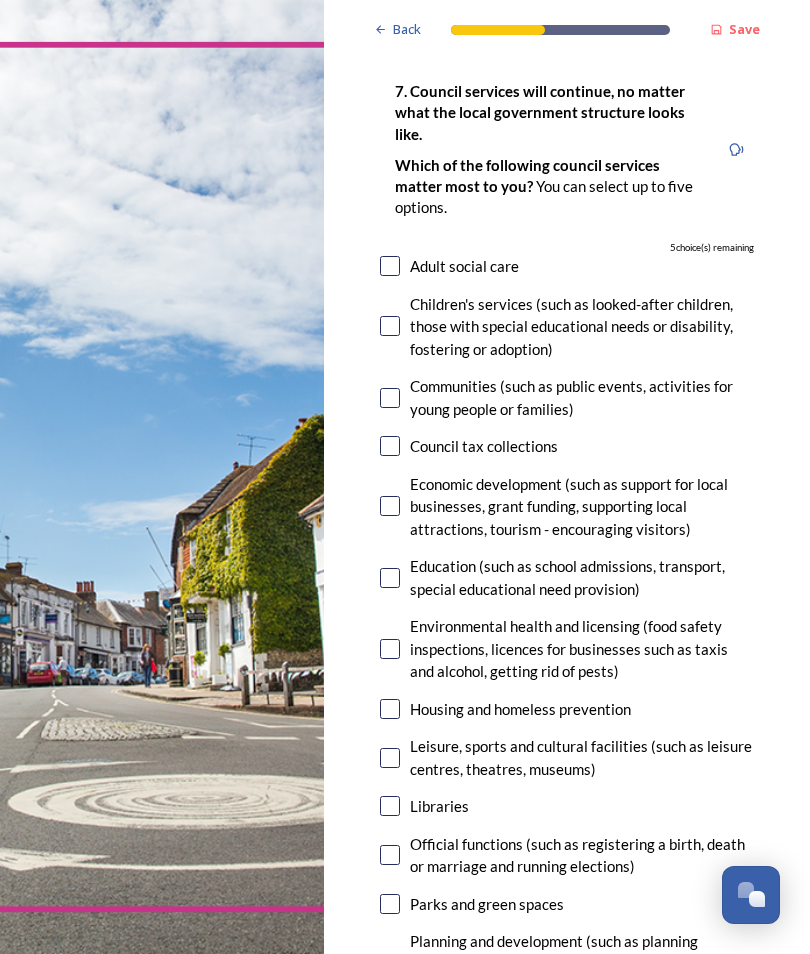 scroll, scrollTop: 107, scrollLeft: 0, axis: vertical 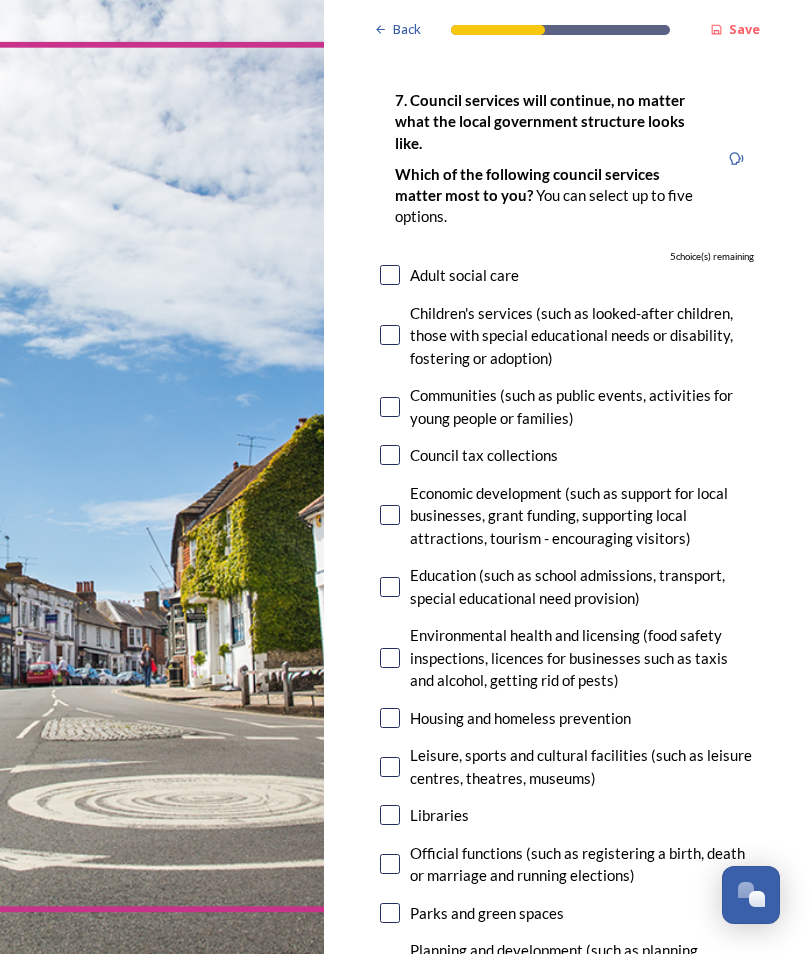 click at bounding box center (390, 335) 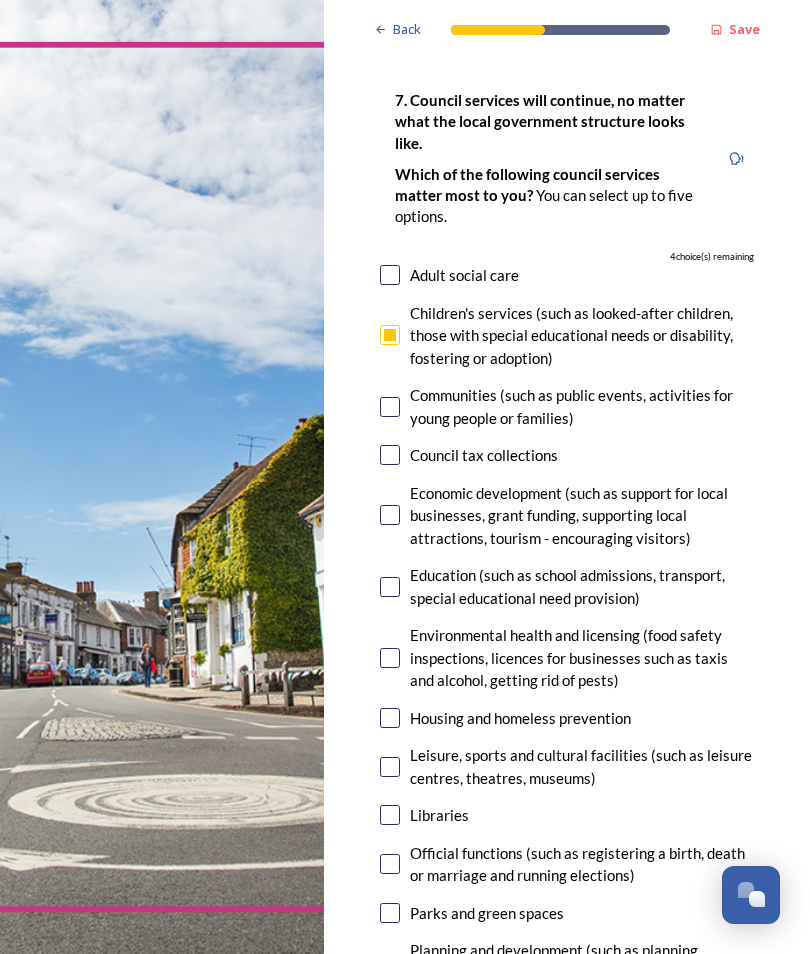 click at bounding box center [390, 407] 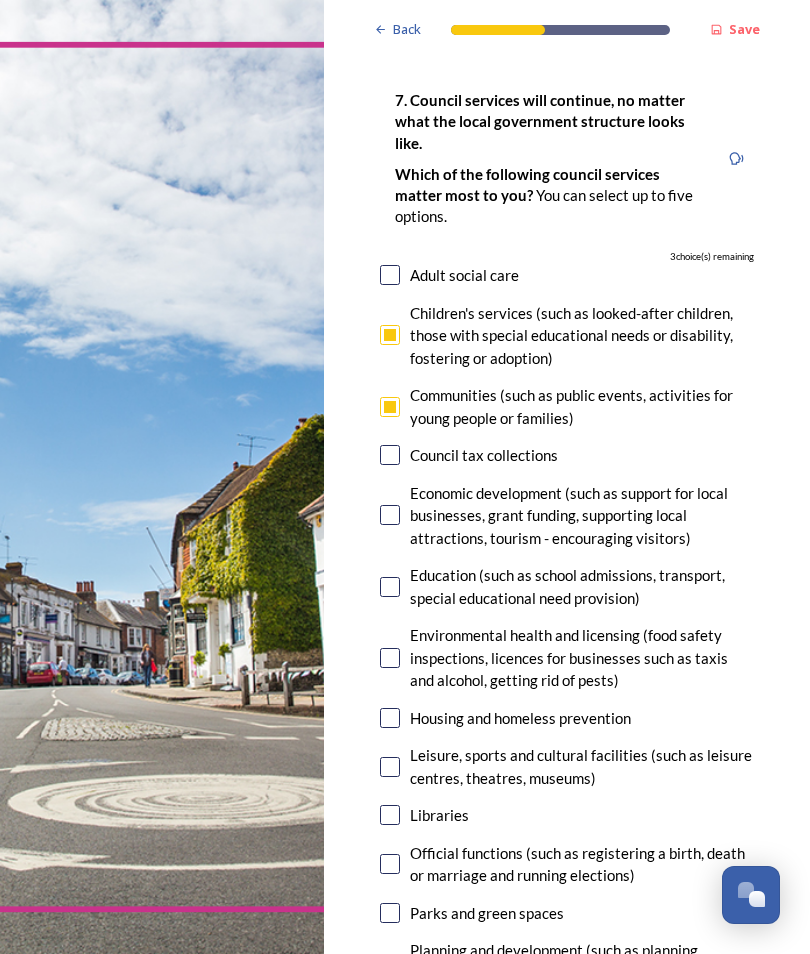 click at bounding box center [390, 515] 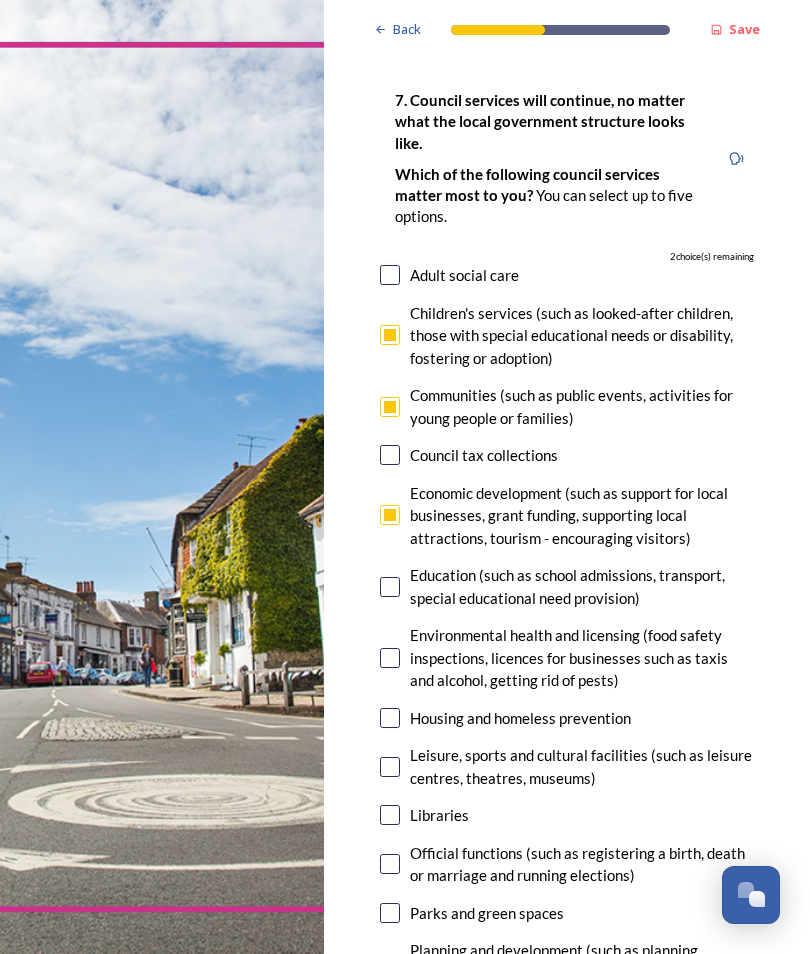 click at bounding box center [390, 587] 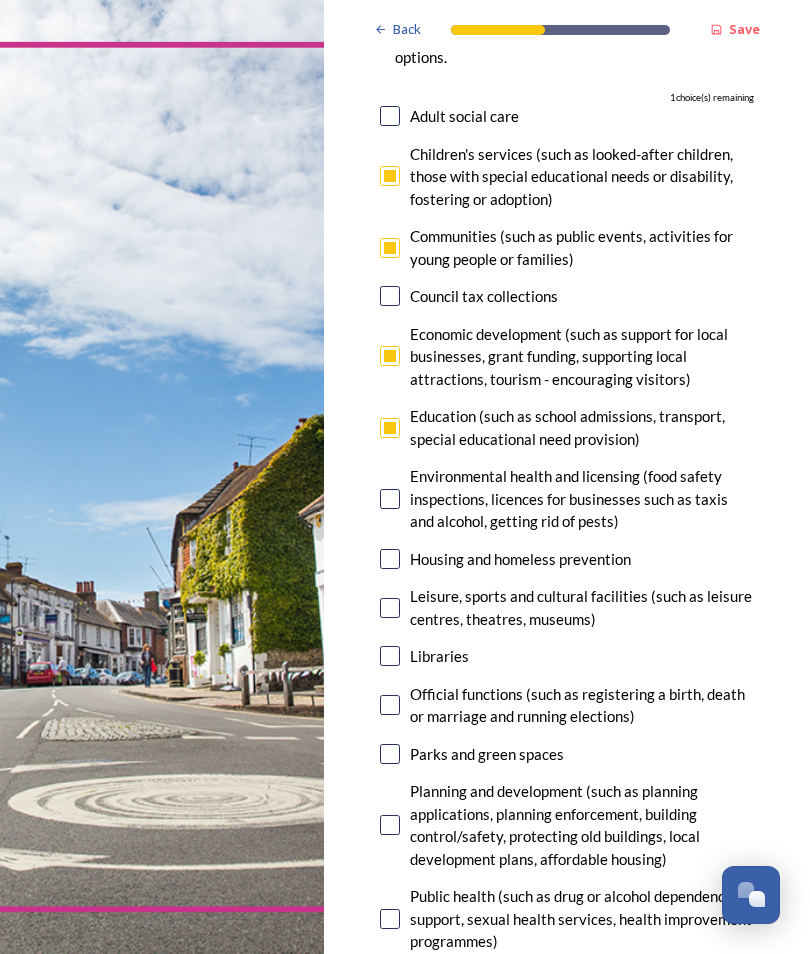 scroll, scrollTop: 268, scrollLeft: 0, axis: vertical 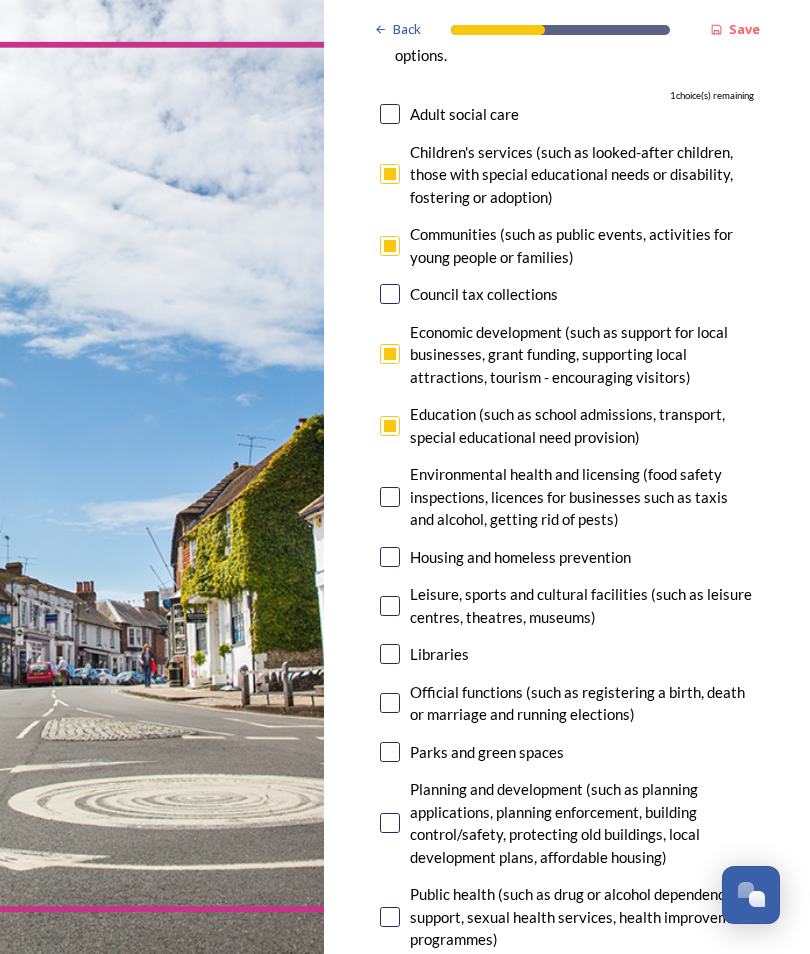 click at bounding box center (390, 497) 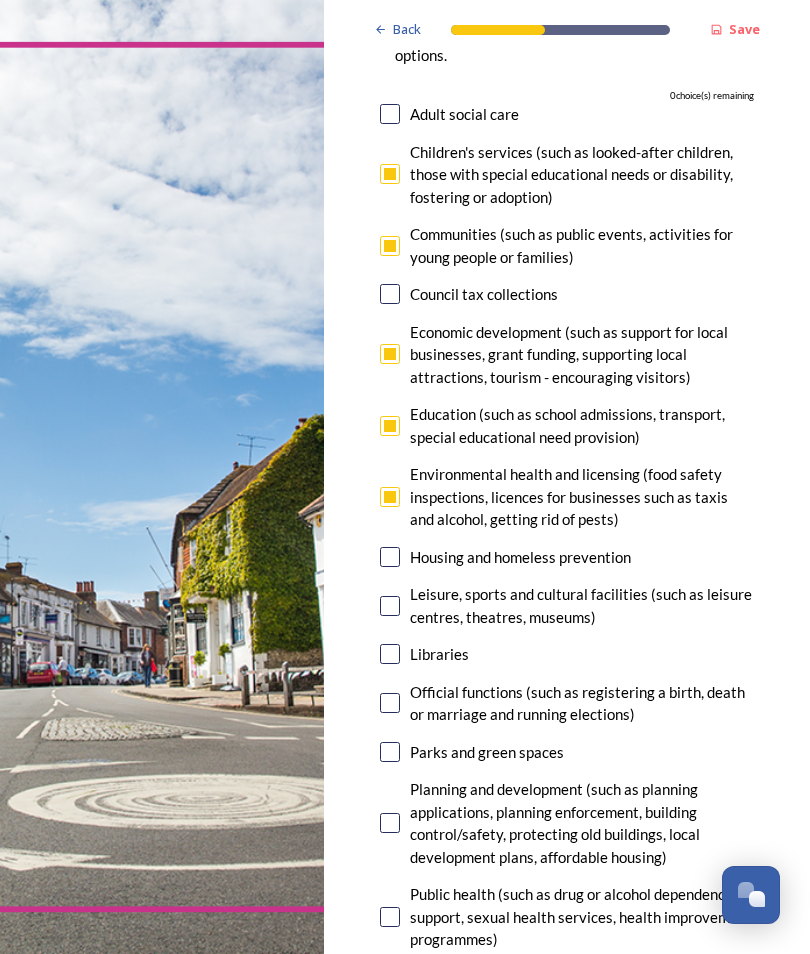 click at bounding box center (390, 557) 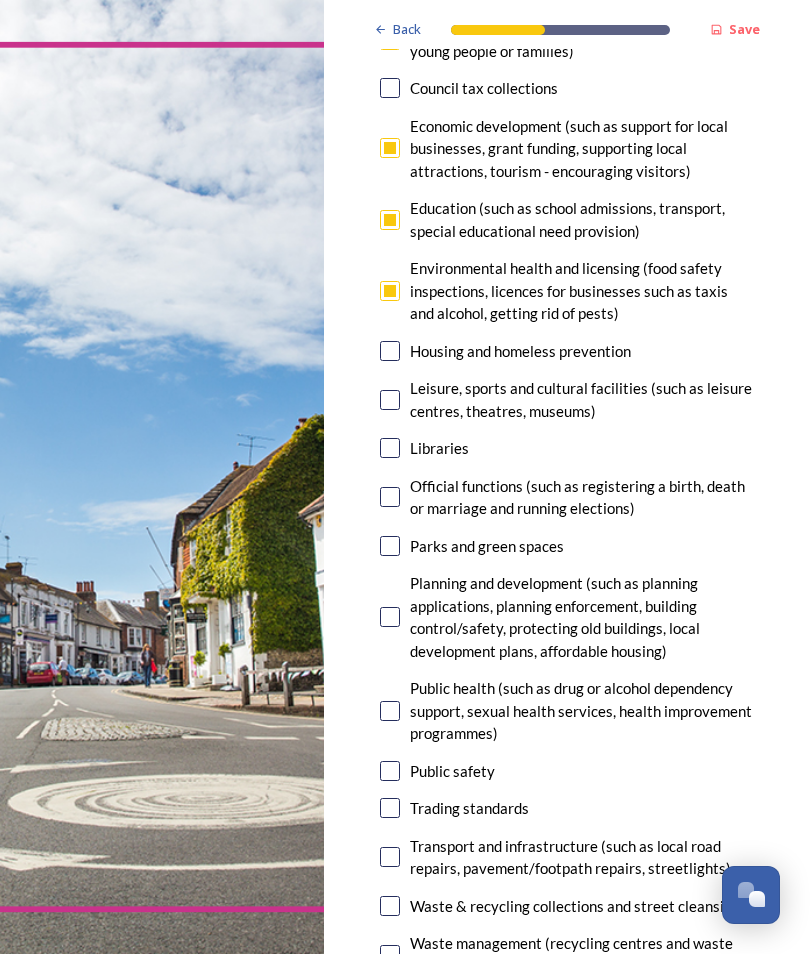 scroll, scrollTop: 474, scrollLeft: 0, axis: vertical 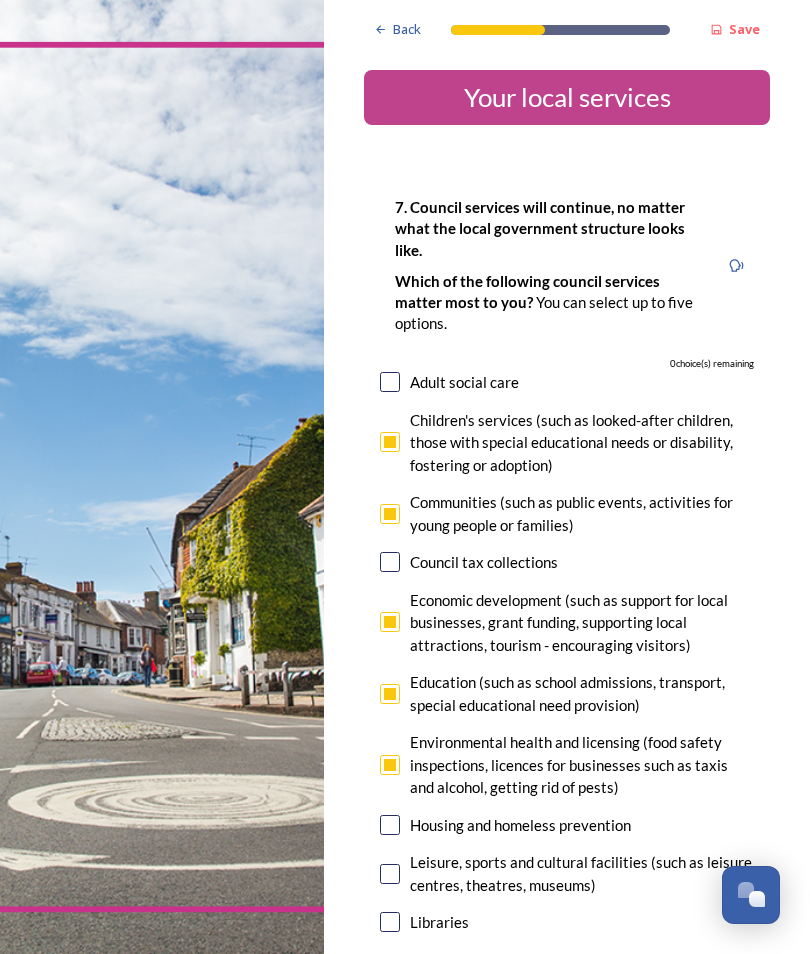 click on "Back Save Your local services 7. Council services will continue, no matter what the local government structure looks like.  ﻿﻿Which of the following council services matter most to you?  You can select up to five options. 0  choice(s) remaining Adult social care   Children's services (such as looked-after children, those with special educational needs or disability, fostering or adoption) Communities (such as public events, activities for young people or families) Council tax collections Economic development (such as support for local businesses, grant funding, supporting local attractions, tourism - encouraging visitors)  Education (such as school admissions, transport, special educational need provision)  Environmental health and licensing (food safety inspections, licences for businesses such as taxis and alcohol, getting rid of pests) Housing and homeless prevention Leisure, sports and cultural facilities (such as leisure centres, theatres, museums) Libraries Parks and green spaces Public safety" at bounding box center (567, 1585) 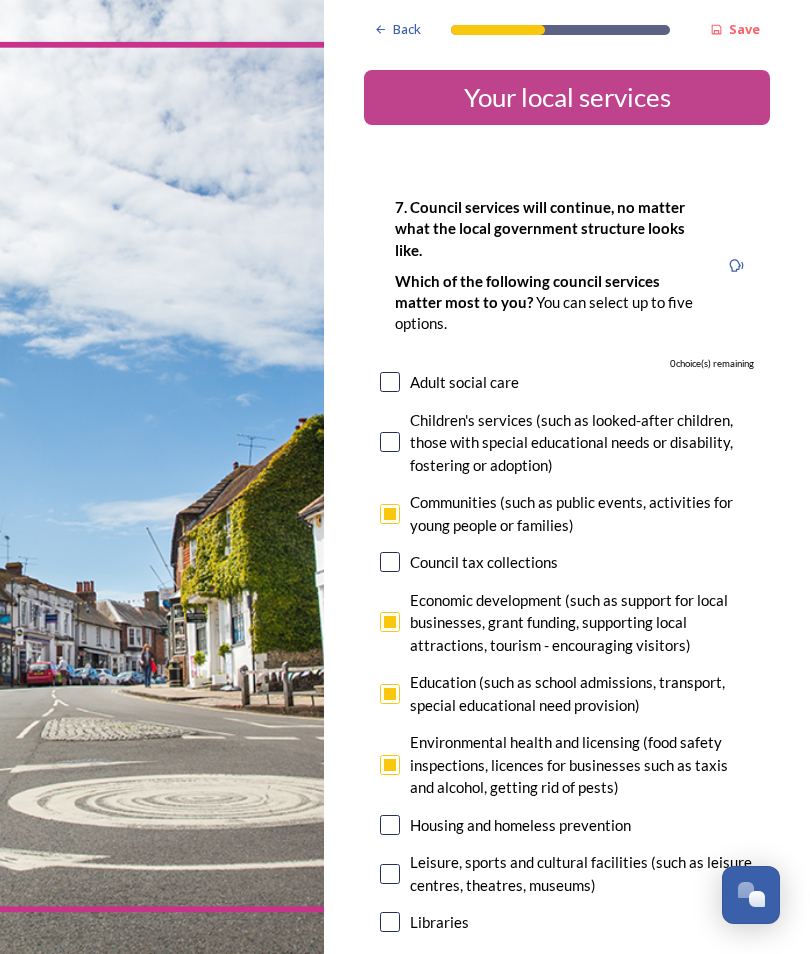 checkbox on "false" 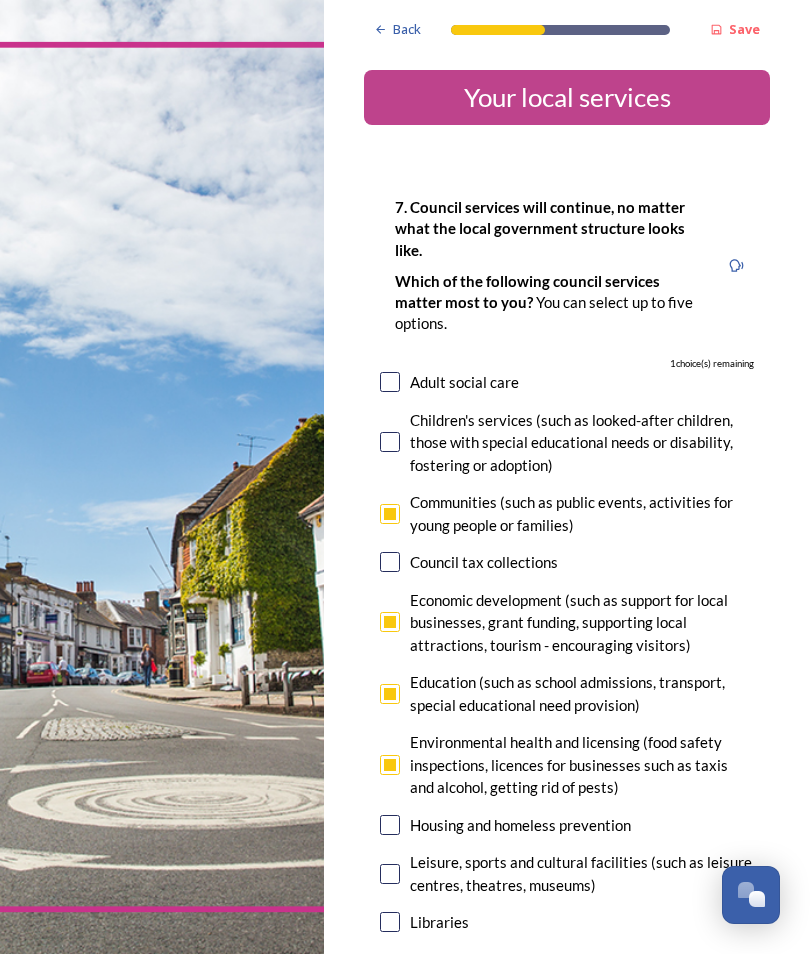 click at bounding box center [390, 514] 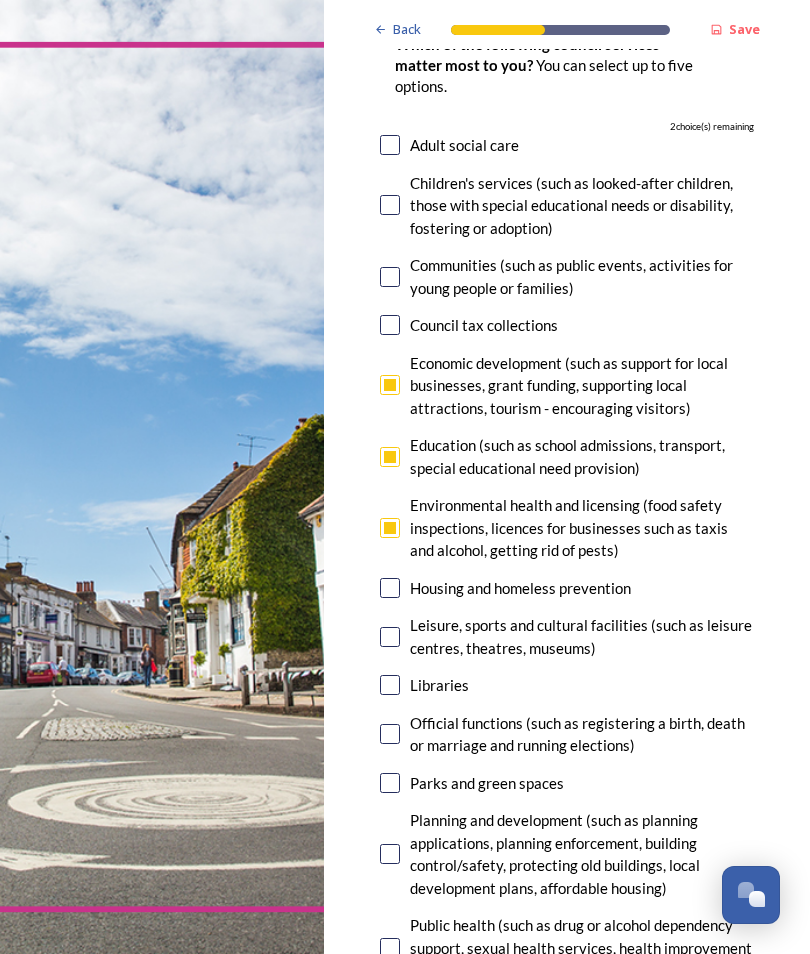 scroll, scrollTop: 251, scrollLeft: 0, axis: vertical 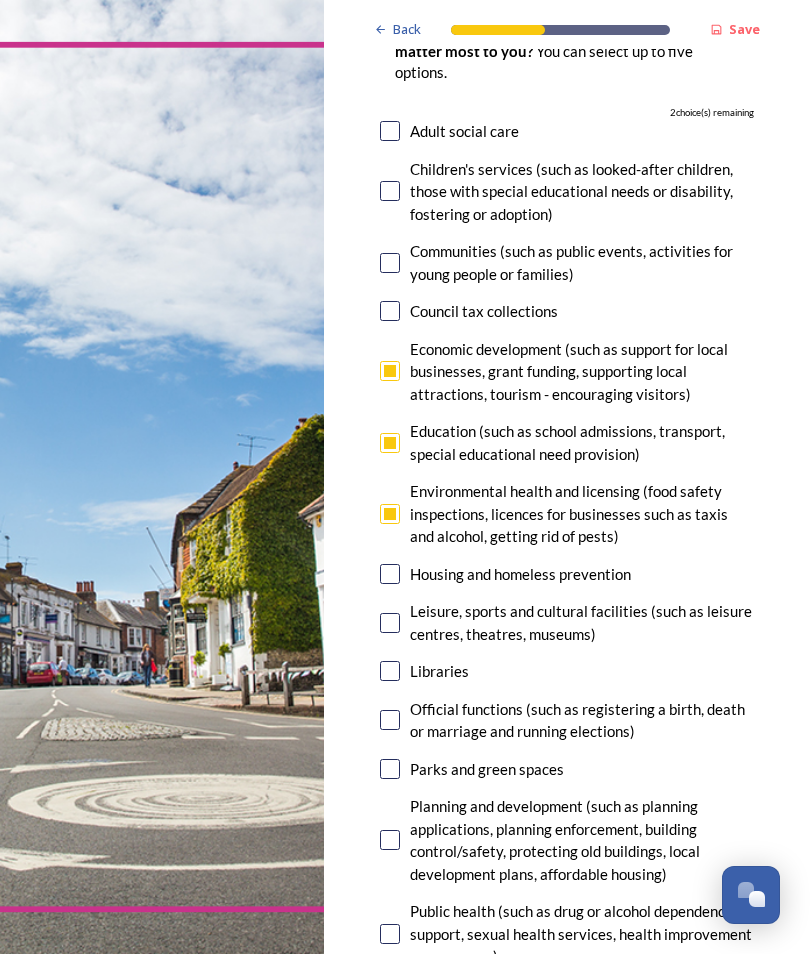 click at bounding box center (390, 769) 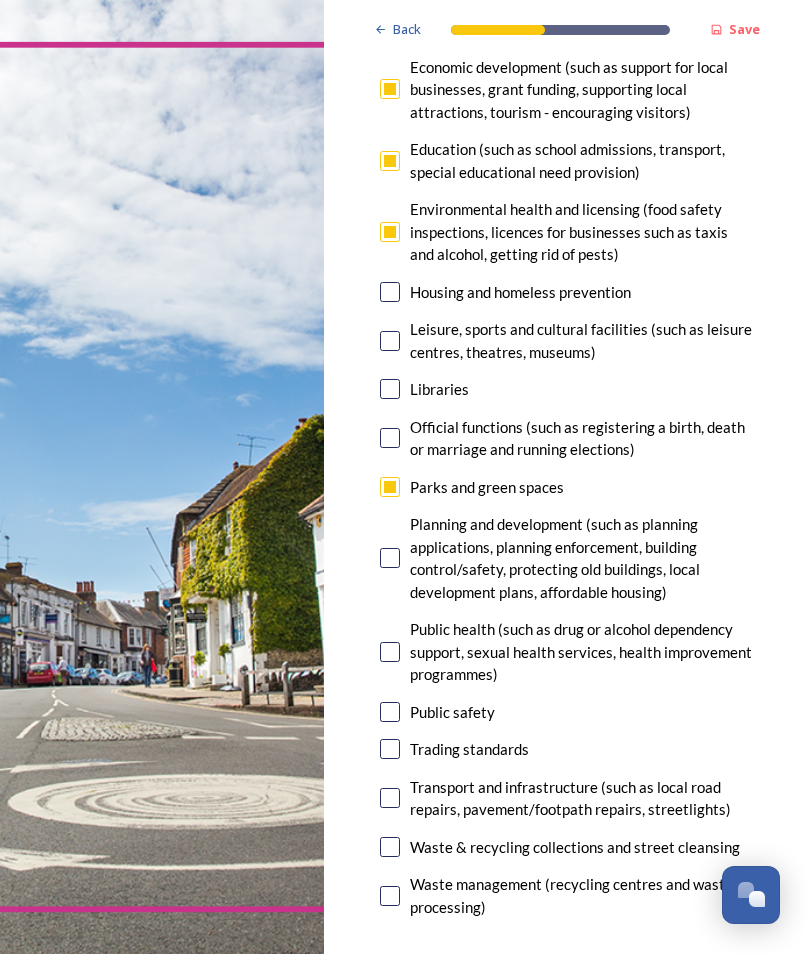scroll, scrollTop: 533, scrollLeft: 0, axis: vertical 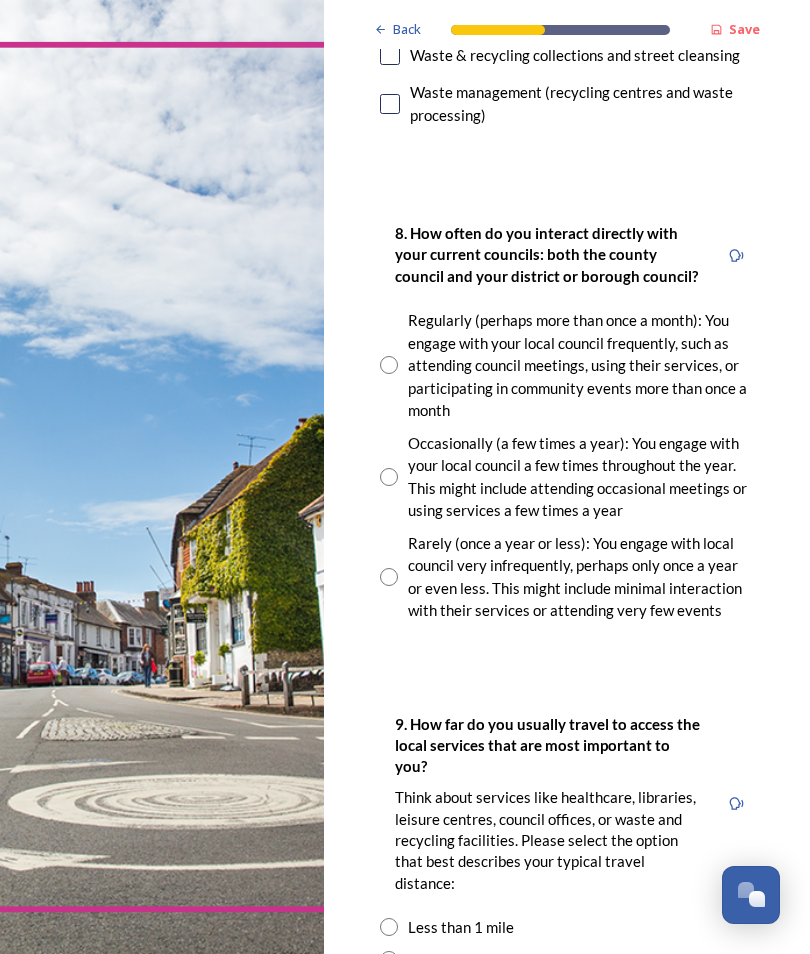 click at bounding box center [389, 477] 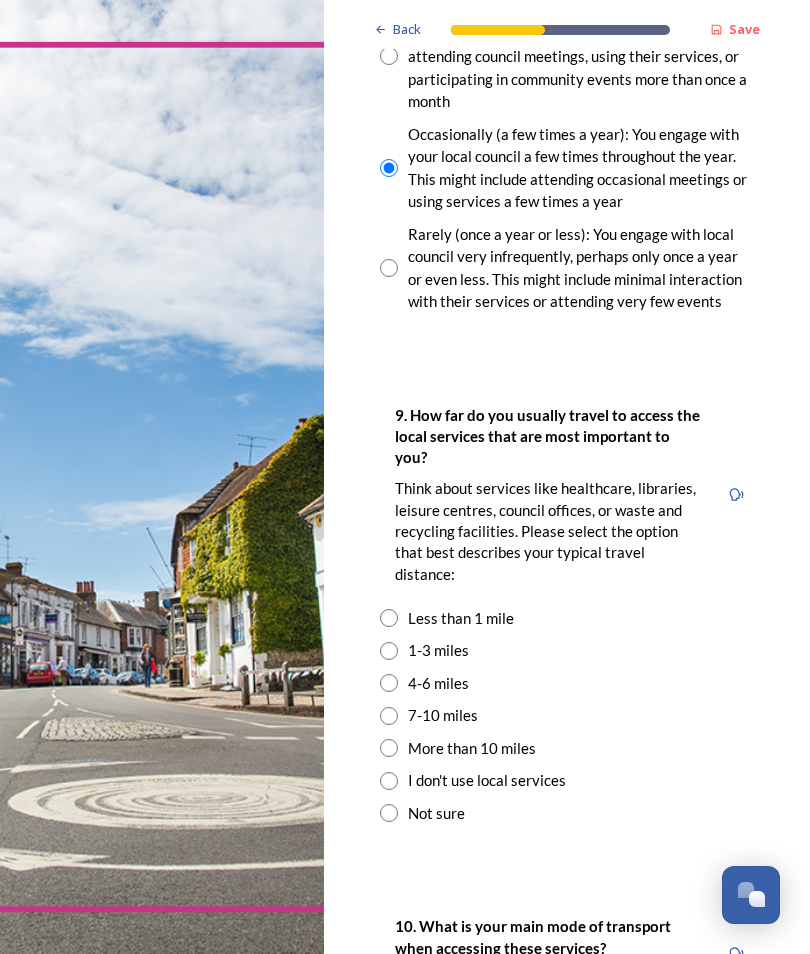 scroll, scrollTop: 1634, scrollLeft: 0, axis: vertical 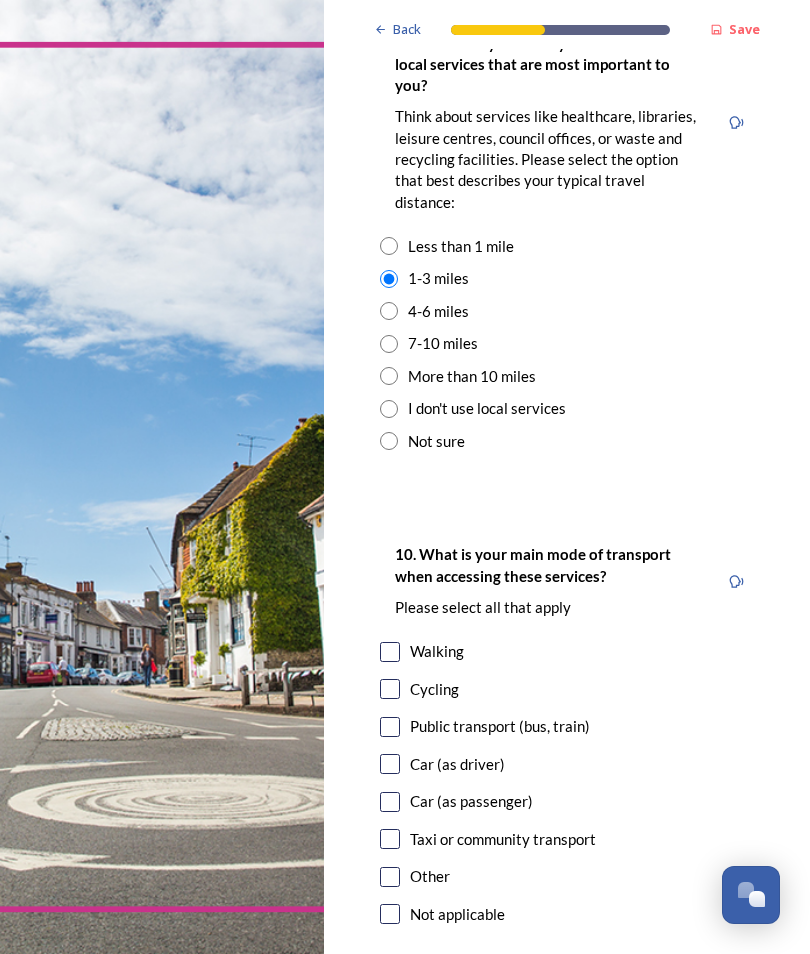 click at bounding box center [390, 652] 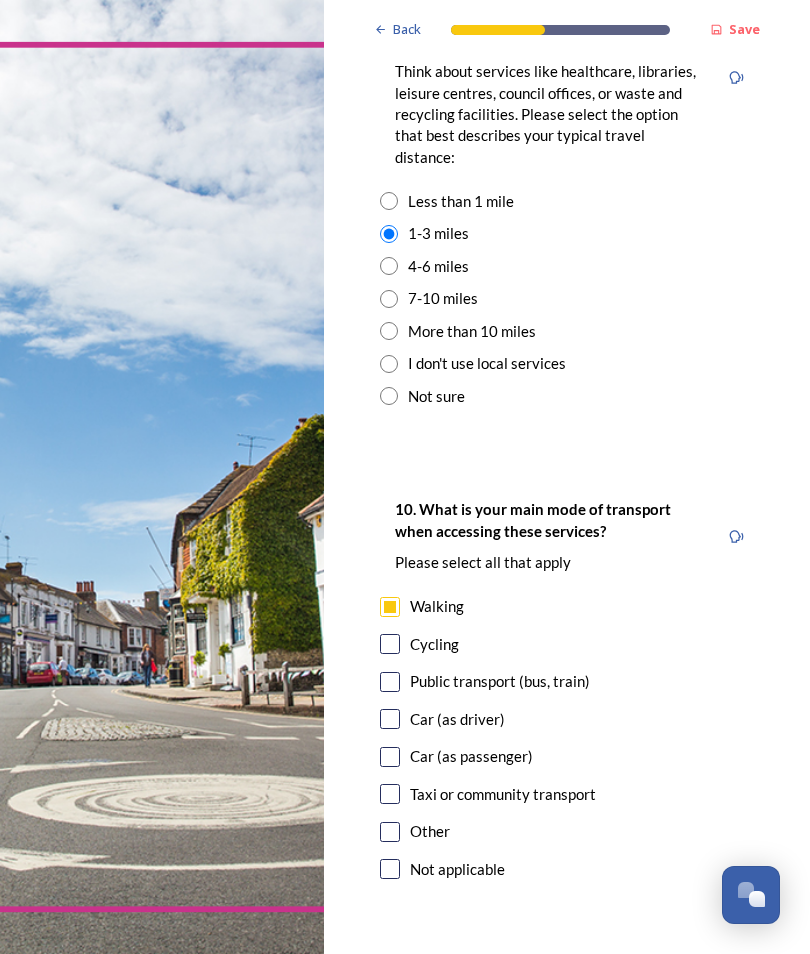 scroll, scrollTop: 2049, scrollLeft: 0, axis: vertical 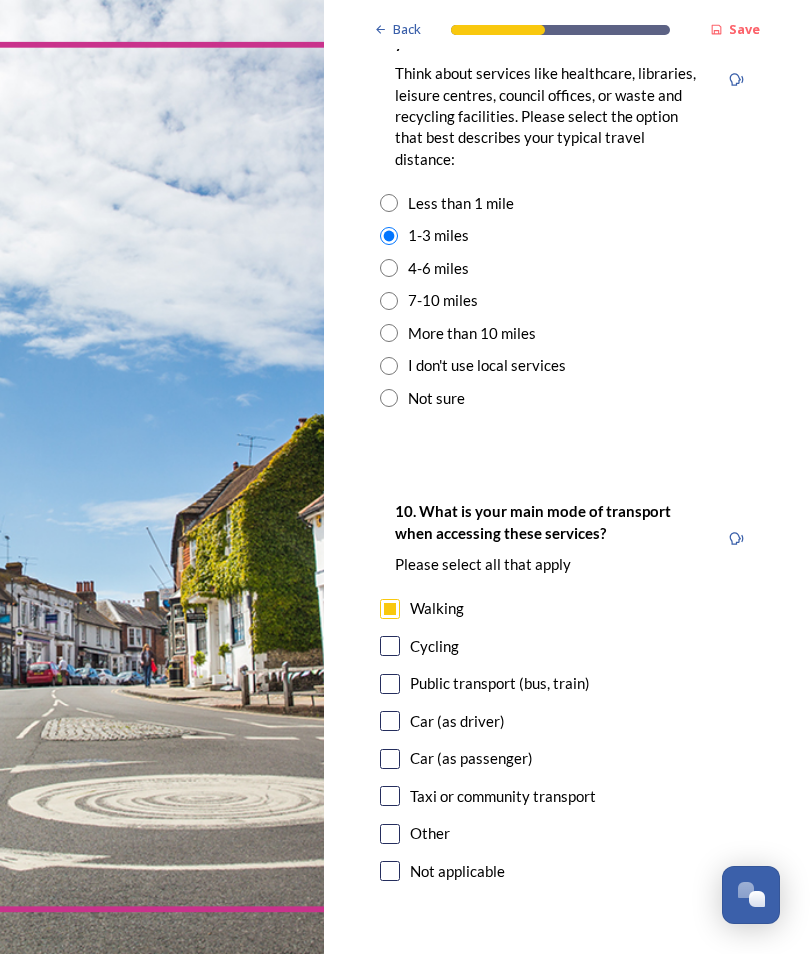 click on "Continue" at bounding box center [553, 981] 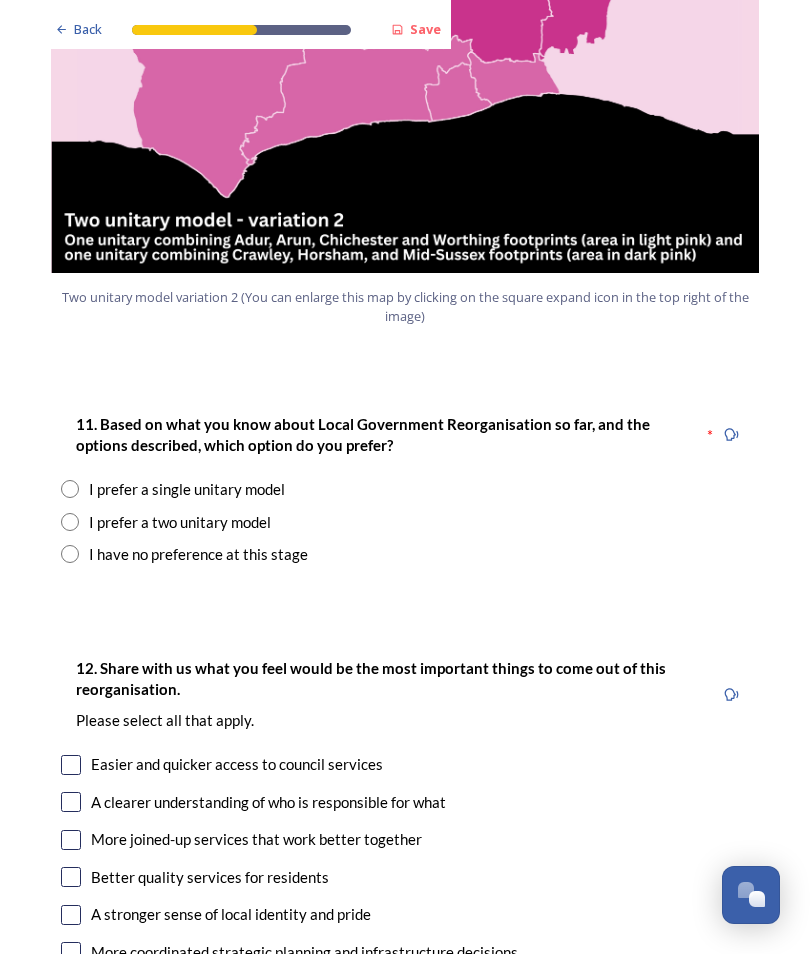 scroll, scrollTop: 2394, scrollLeft: 0, axis: vertical 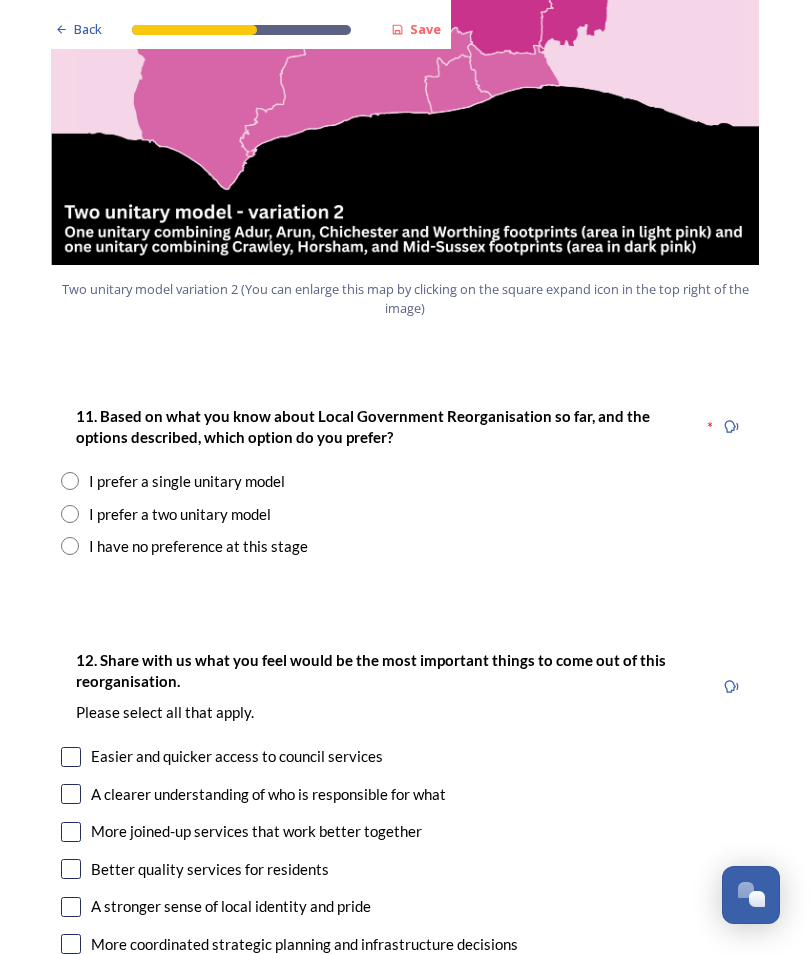 click at bounding box center (70, 514) 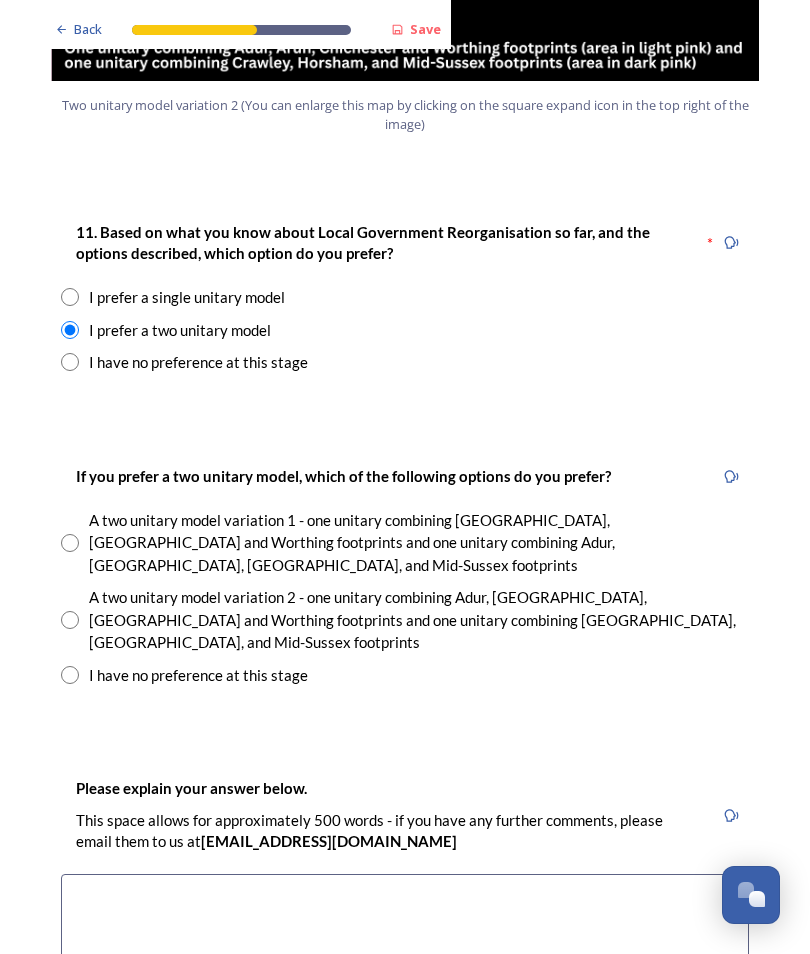scroll, scrollTop: 2580, scrollLeft: 0, axis: vertical 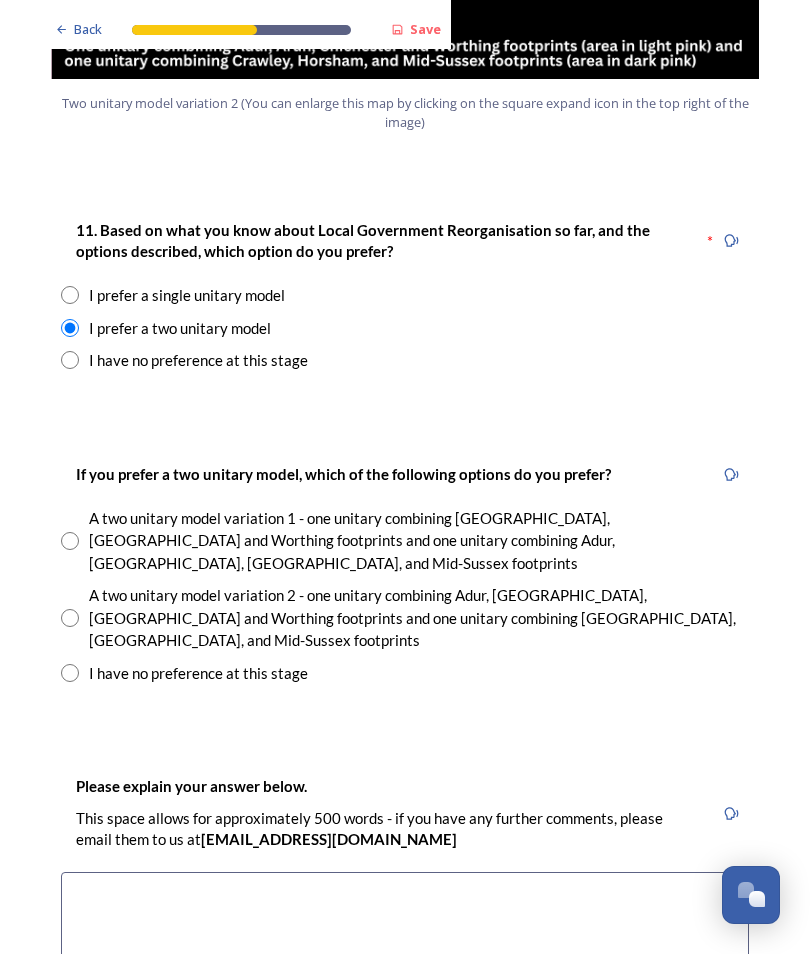 click on "A two unitary model variation 2 - one unitary combining Adur, [GEOGRAPHIC_DATA], [GEOGRAPHIC_DATA] and Worthing footprints and one unitary combining [GEOGRAPHIC_DATA], [GEOGRAPHIC_DATA], and Mid-Sussex footprints" at bounding box center [405, 618] 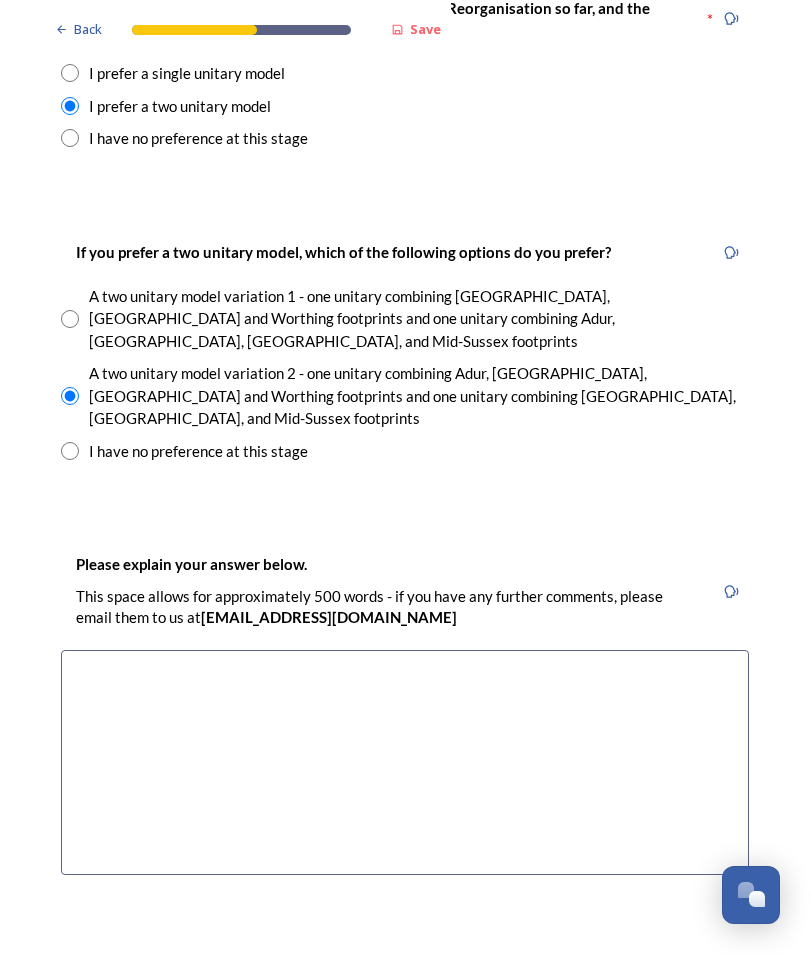 scroll, scrollTop: 2802, scrollLeft: 0, axis: vertical 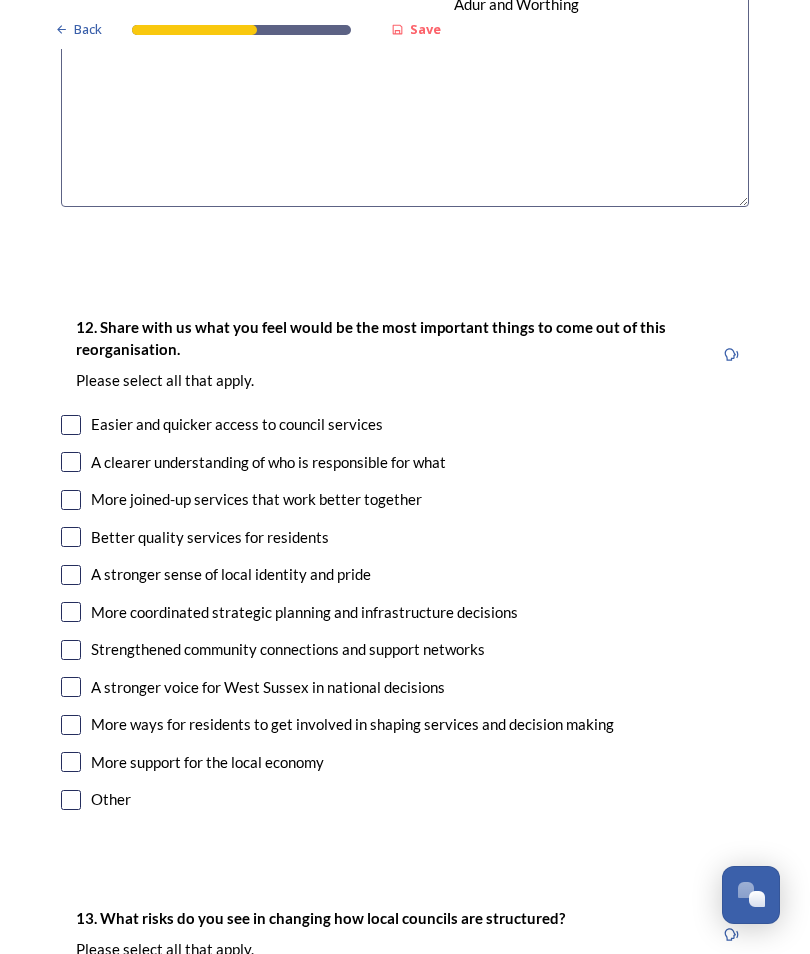 type on "It makes sense to continue the close cooperation between Adur and Worthing" 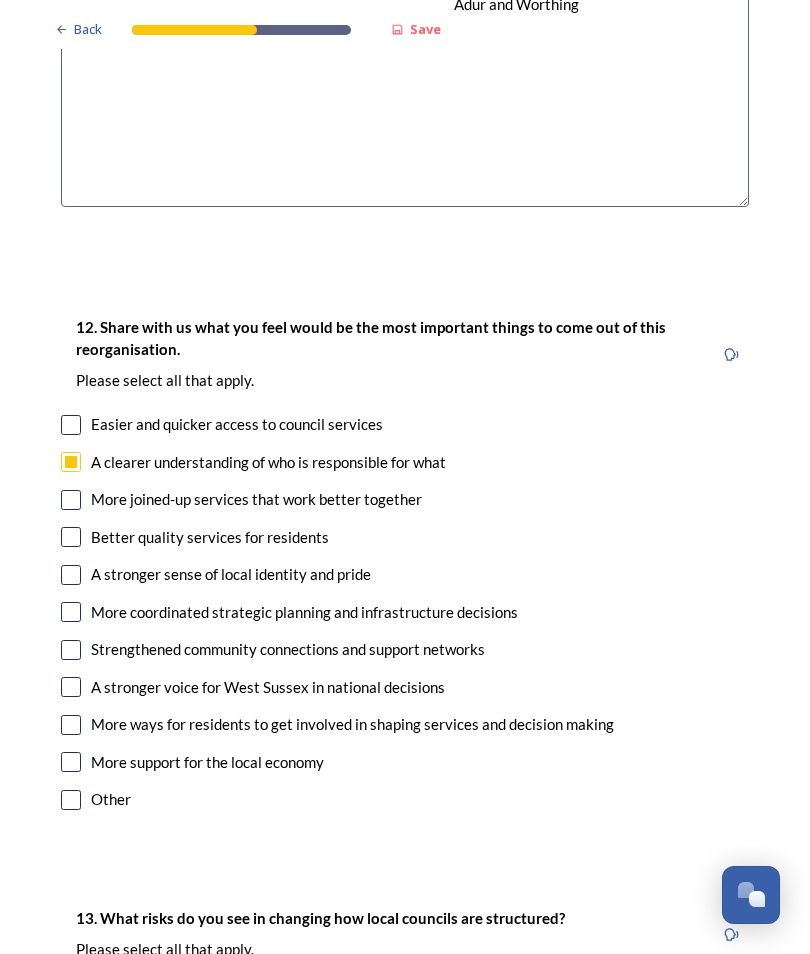 click at bounding box center (71, 500) 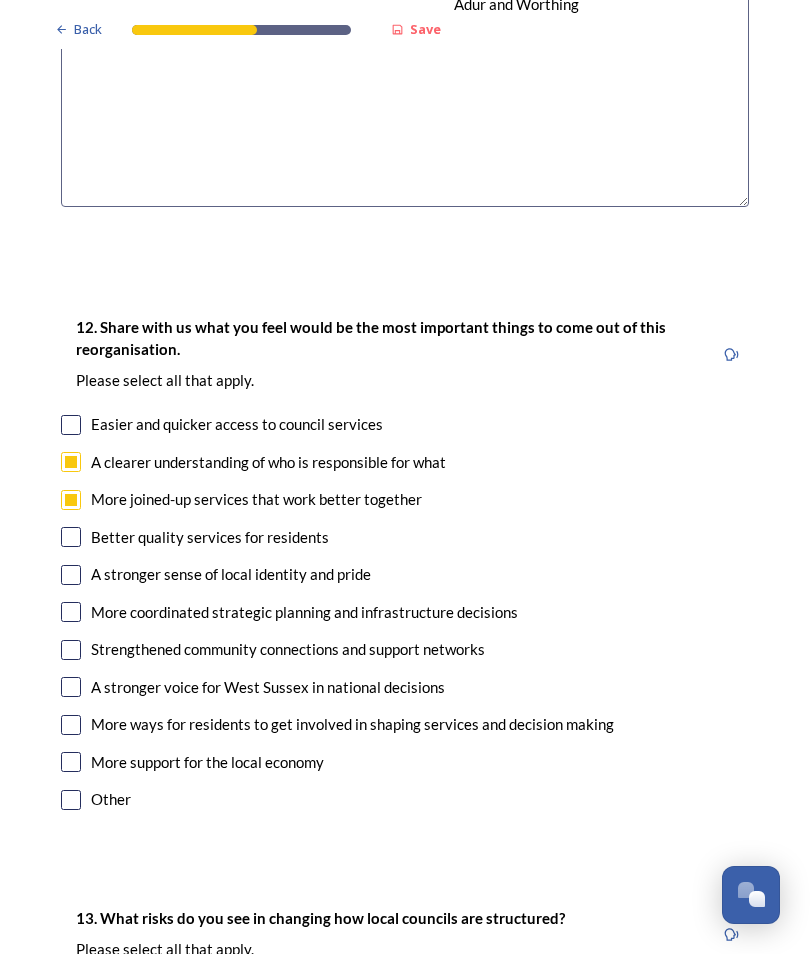 click at bounding box center [71, 537] 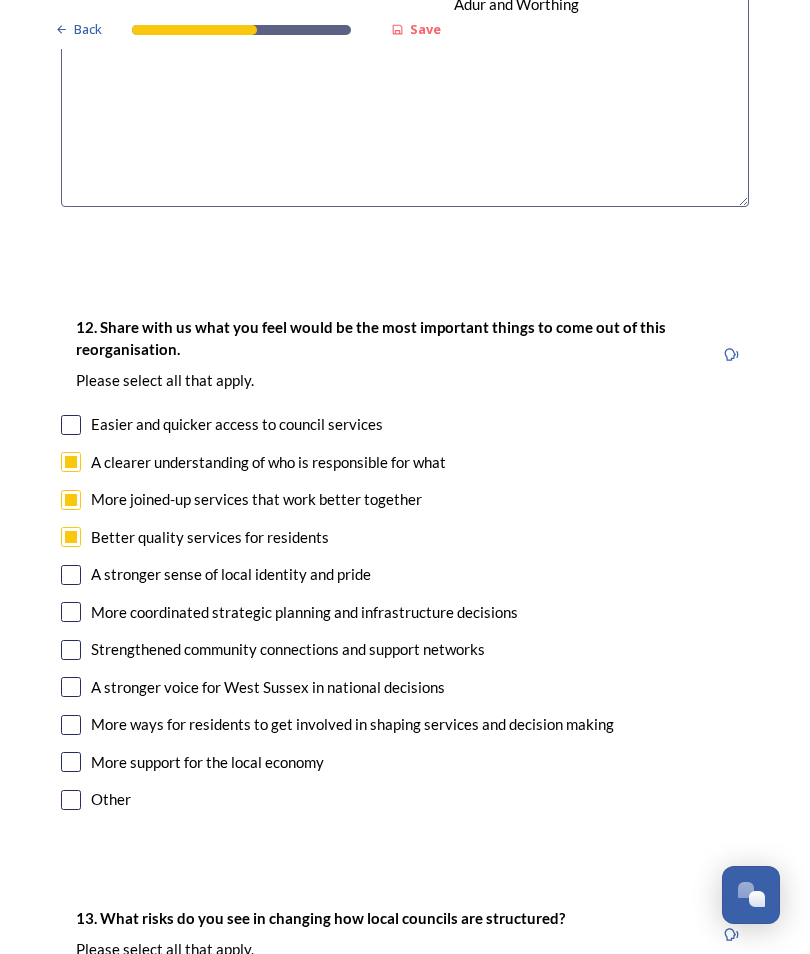 click at bounding box center (71, 612) 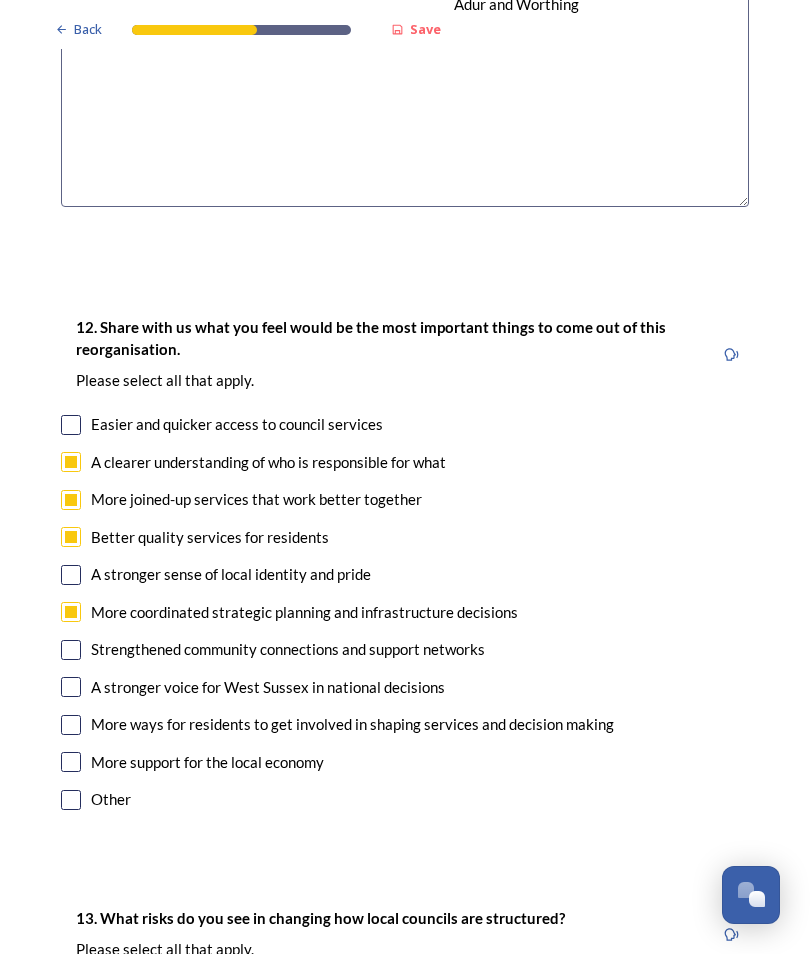 click at bounding box center [71, 687] 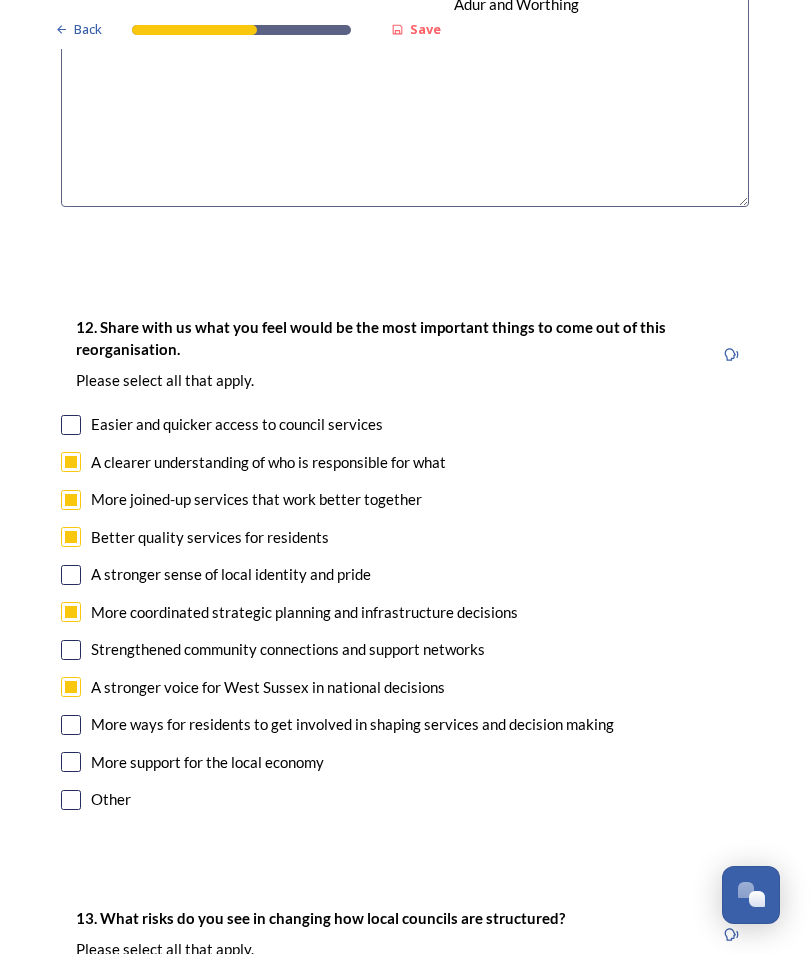 click at bounding box center (71, 687) 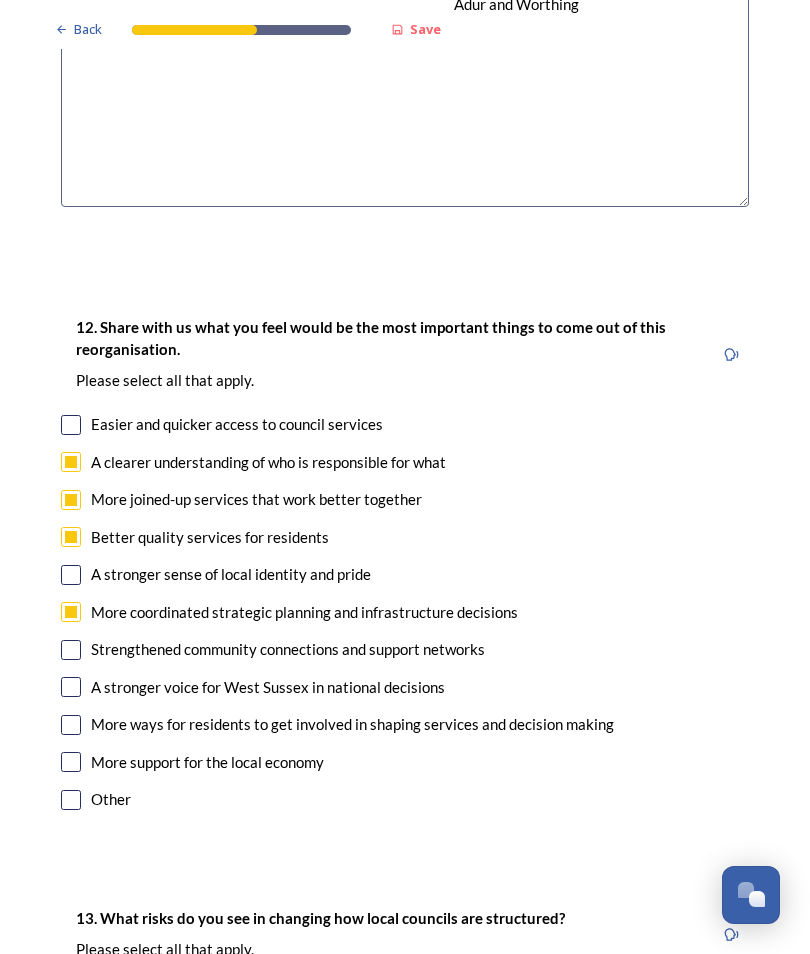 click at bounding box center [71, 725] 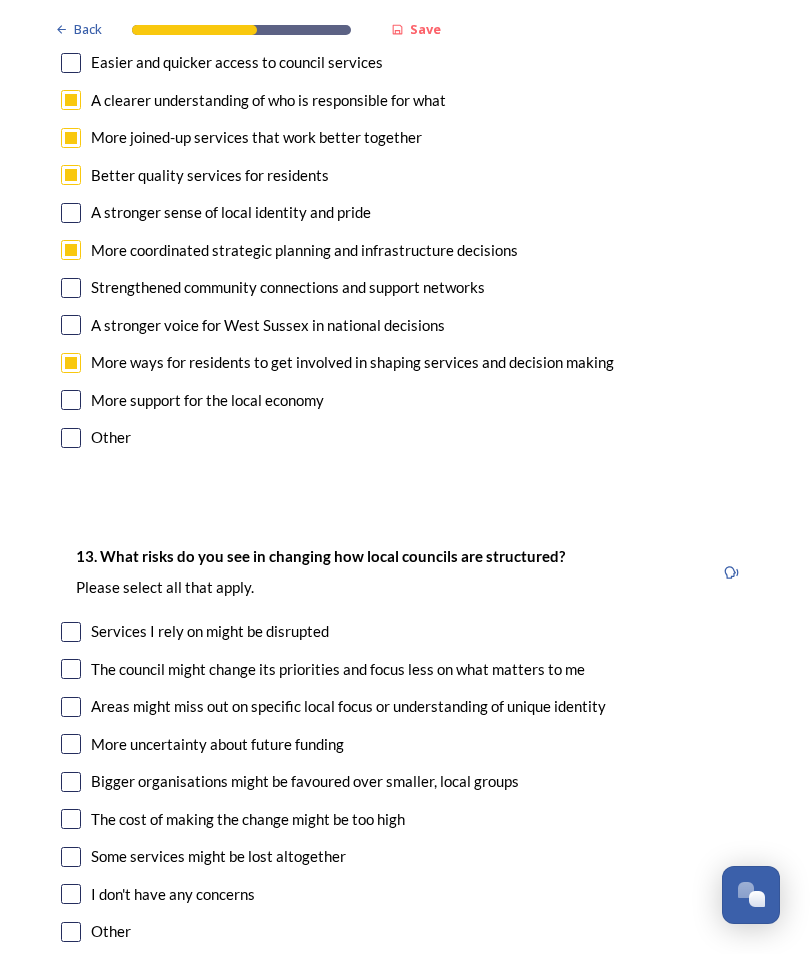 scroll, scrollTop: 3834, scrollLeft: 0, axis: vertical 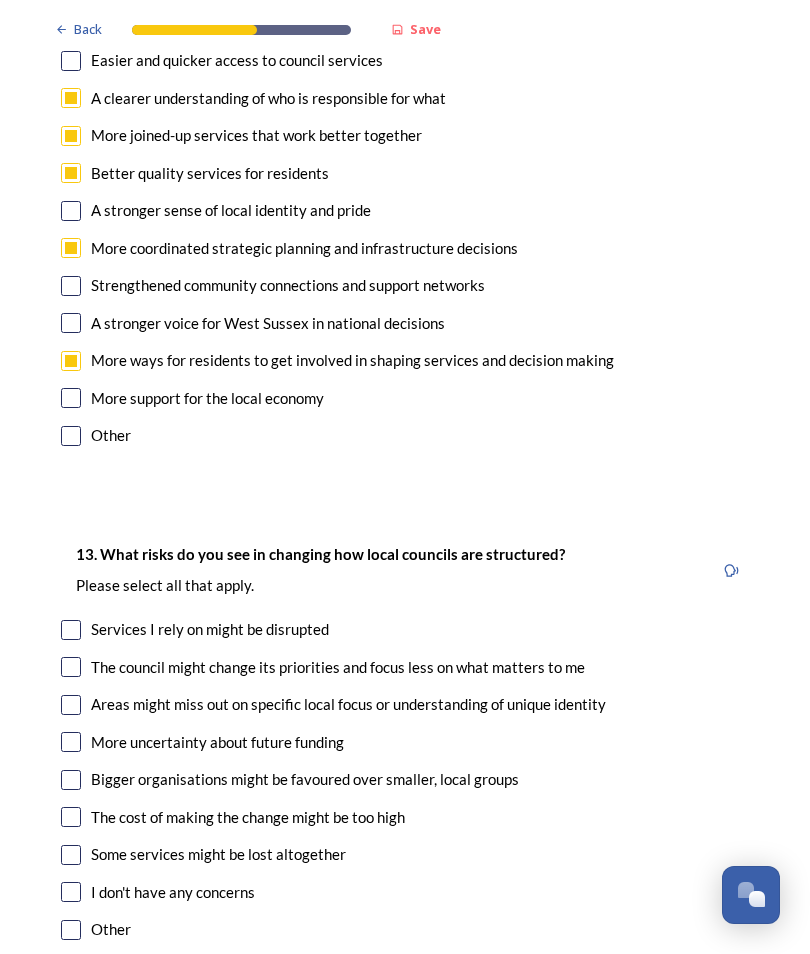 click at bounding box center (71, 630) 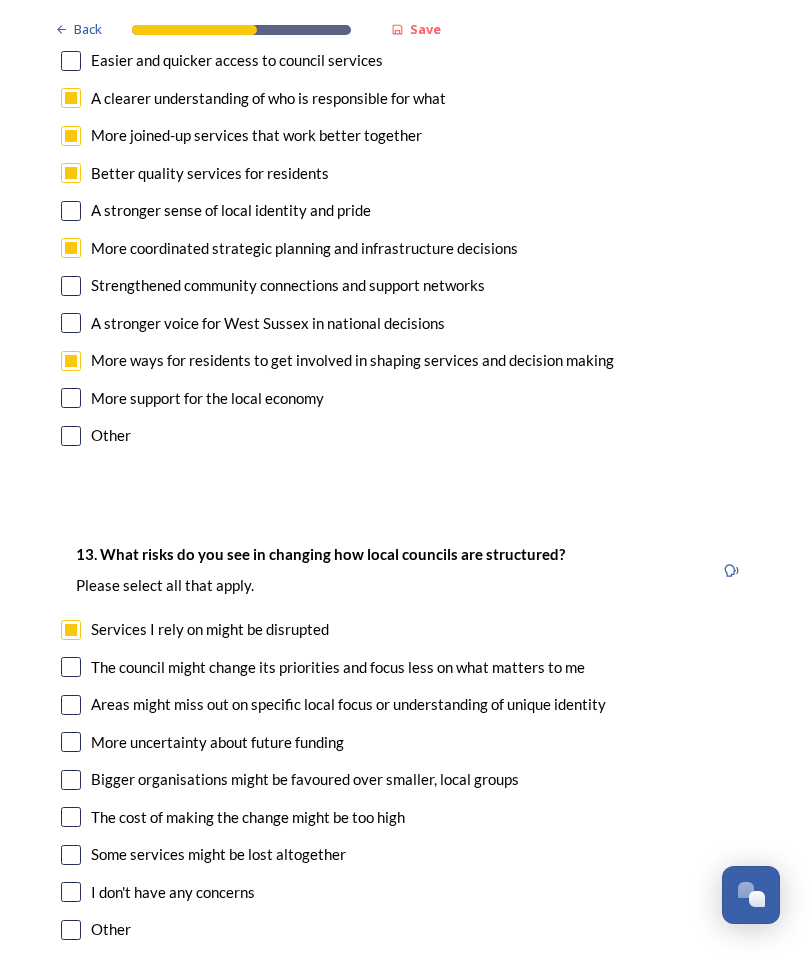 click at bounding box center [71, 667] 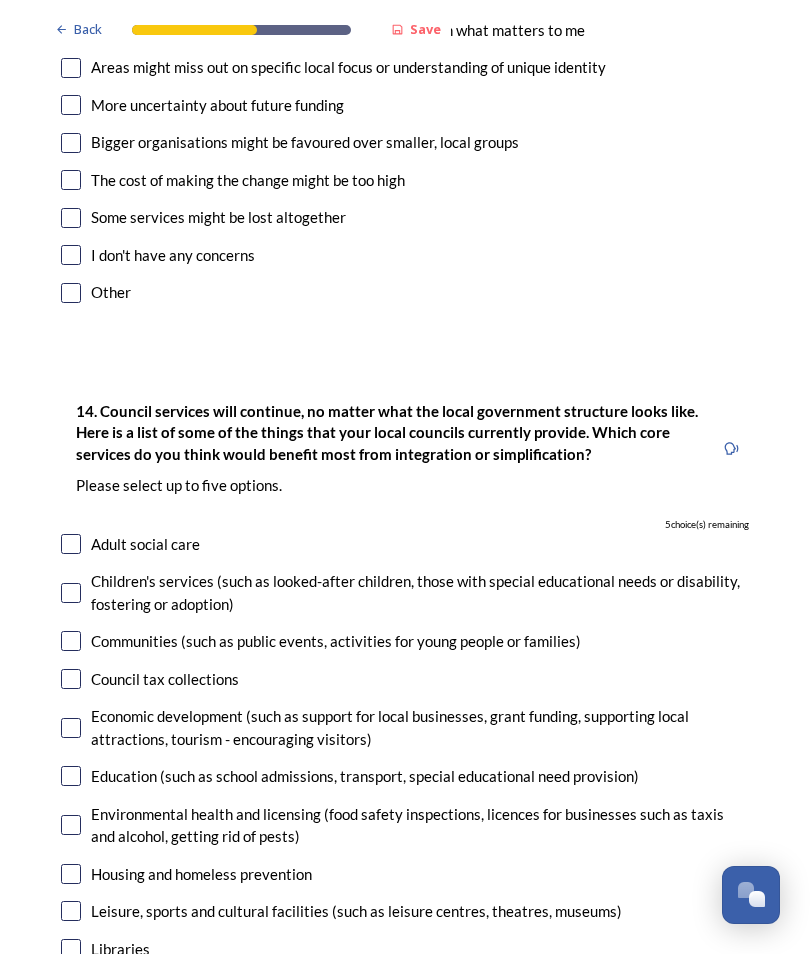 scroll, scrollTop: 4471, scrollLeft: 0, axis: vertical 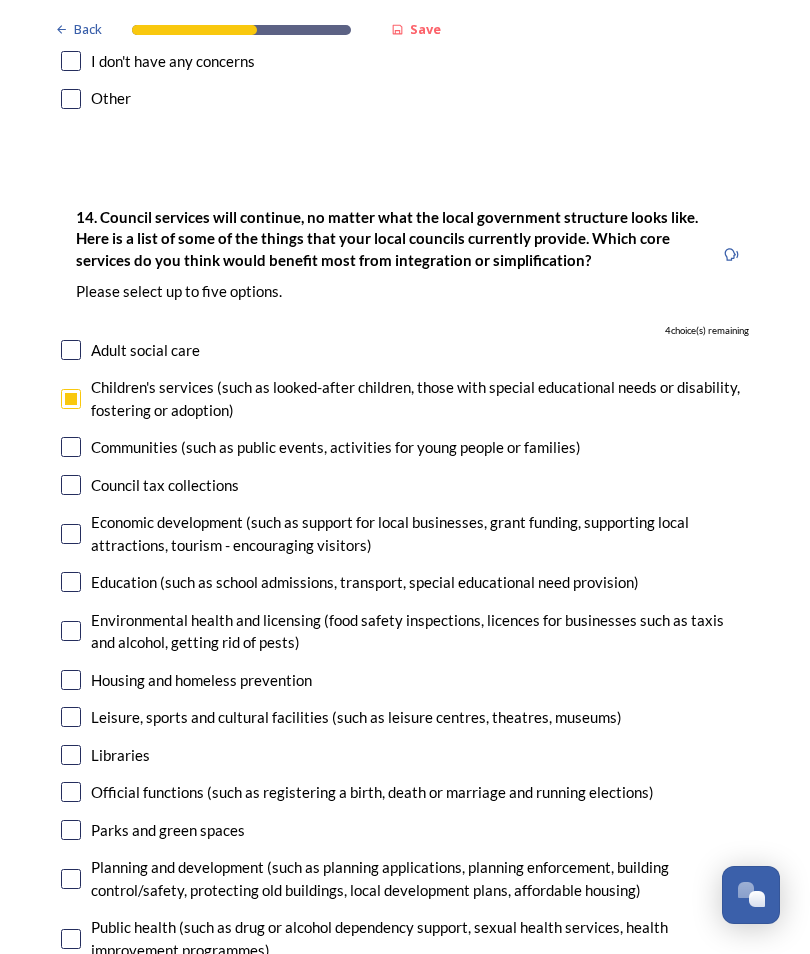 click at bounding box center (71, 582) 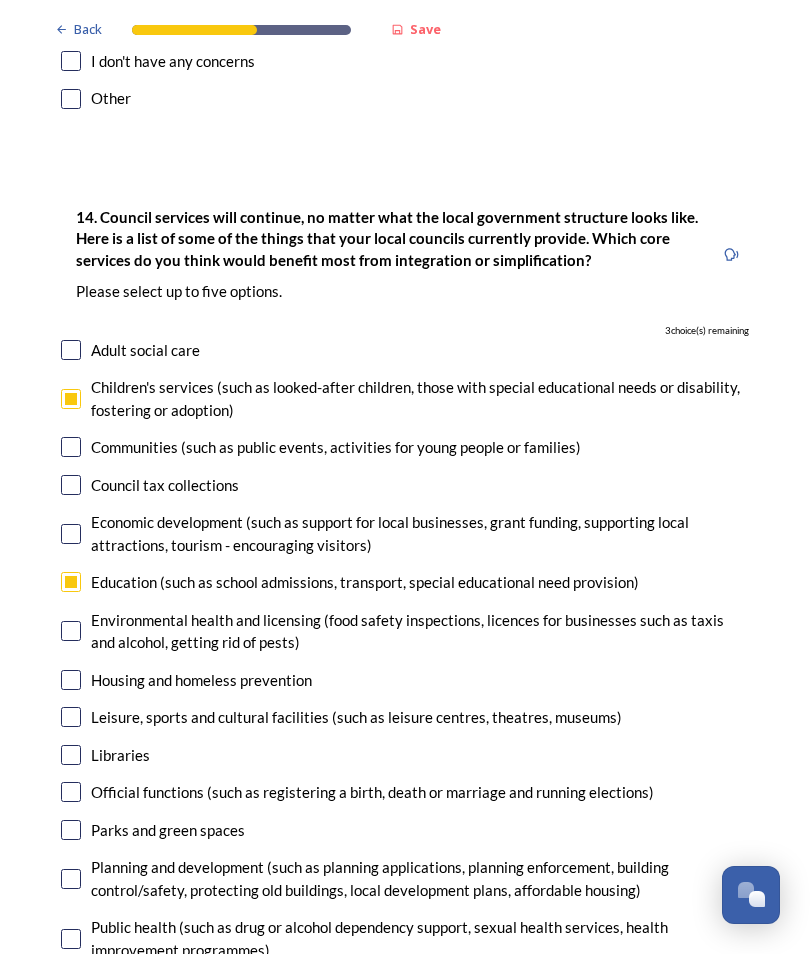 click at bounding box center [71, 680] 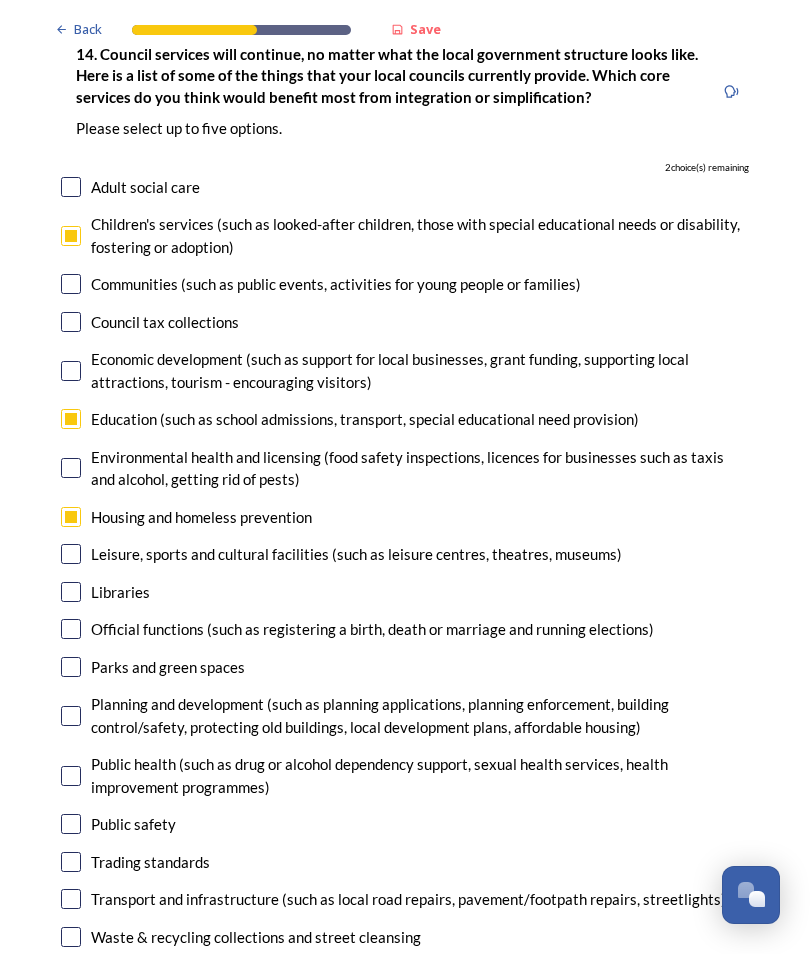 scroll, scrollTop: 4830, scrollLeft: 0, axis: vertical 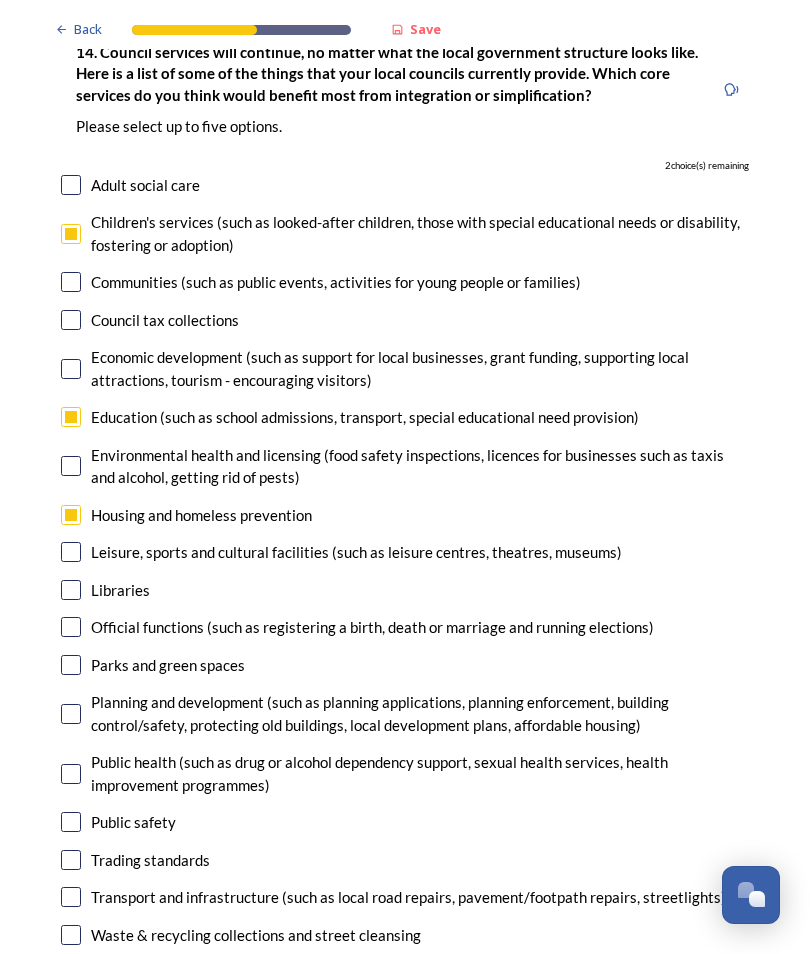 click at bounding box center [71, 935] 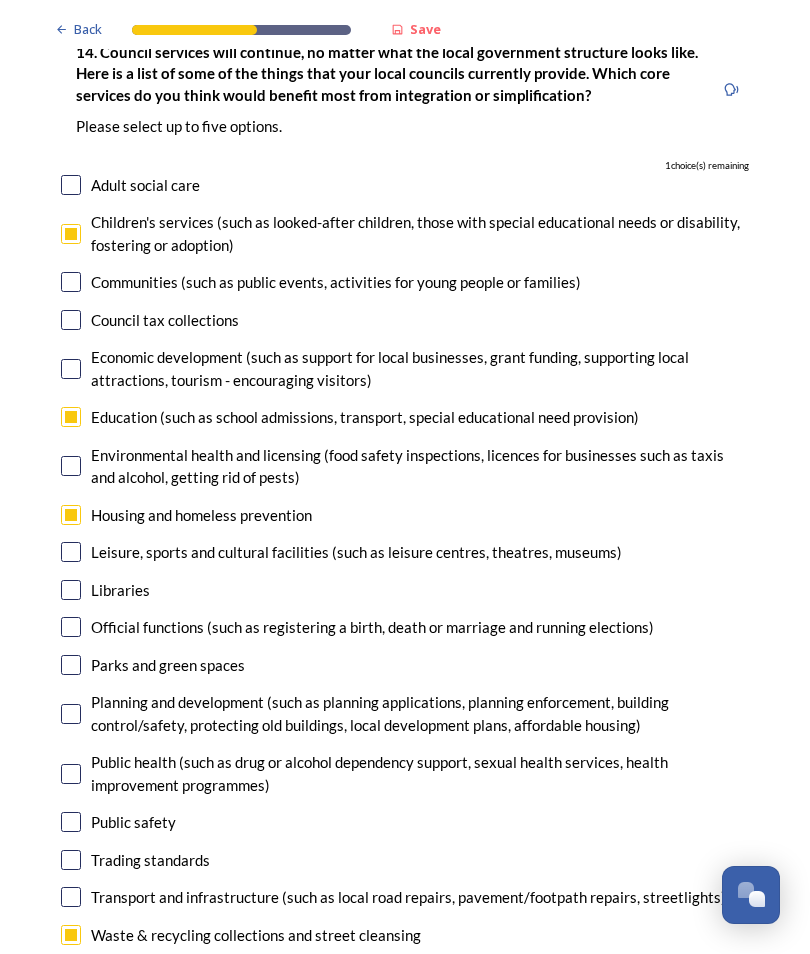 click at bounding box center [71, 972] 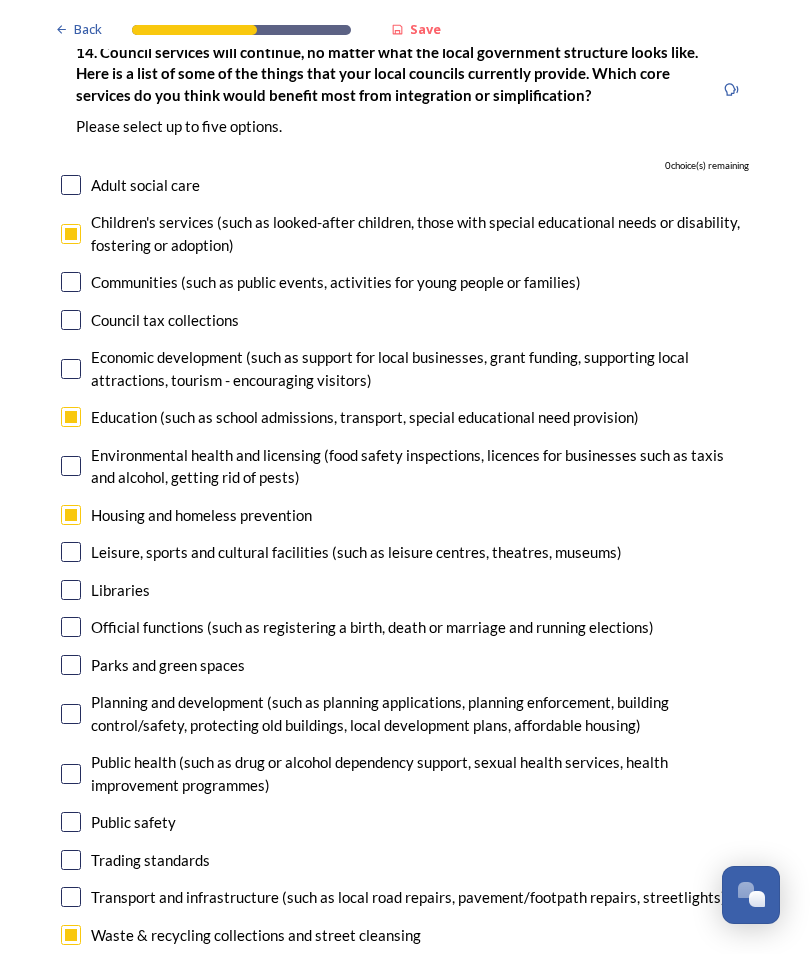 click at bounding box center (71, 972) 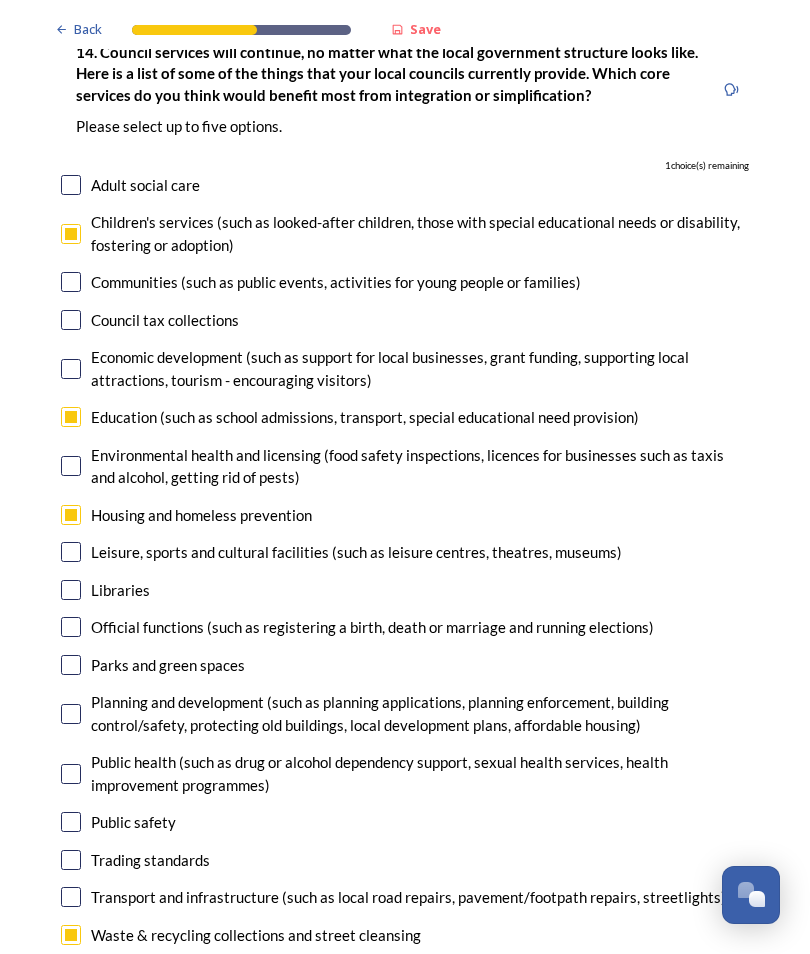 click at bounding box center (71, 774) 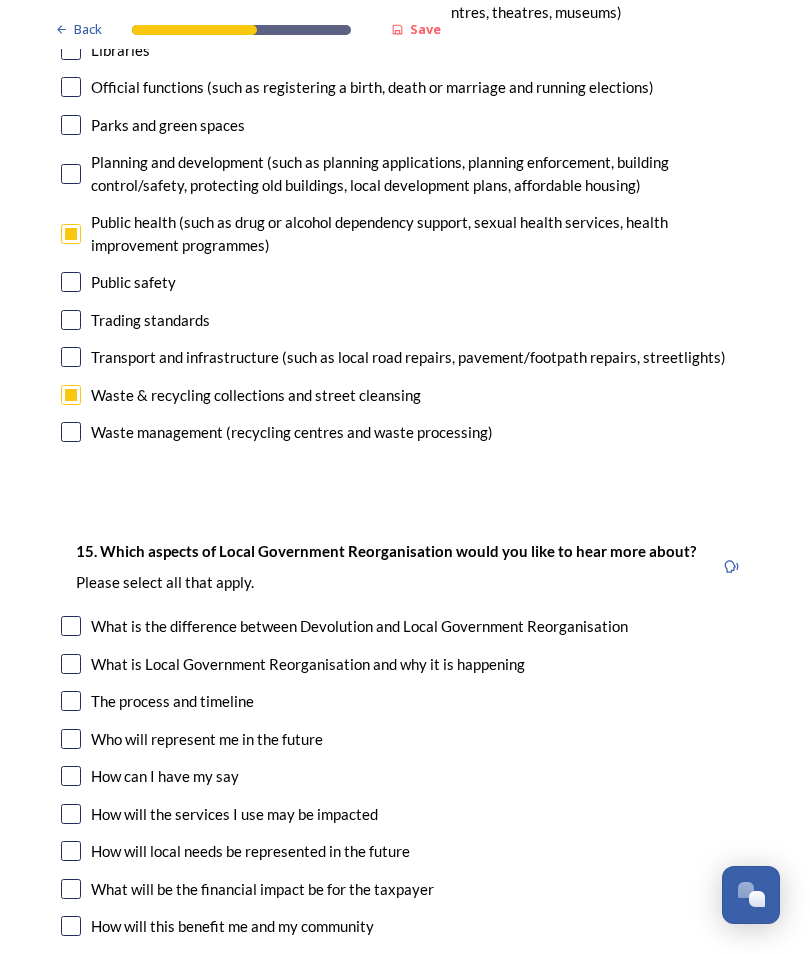 scroll, scrollTop: 5374, scrollLeft: 0, axis: vertical 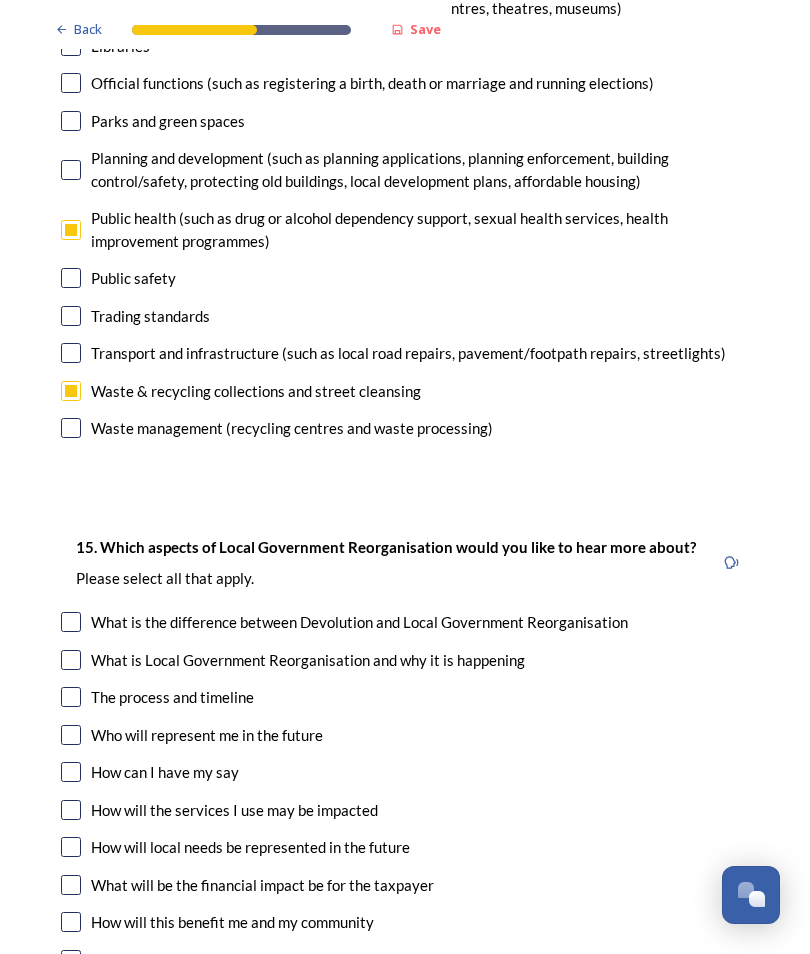 click at bounding box center (71, 697) 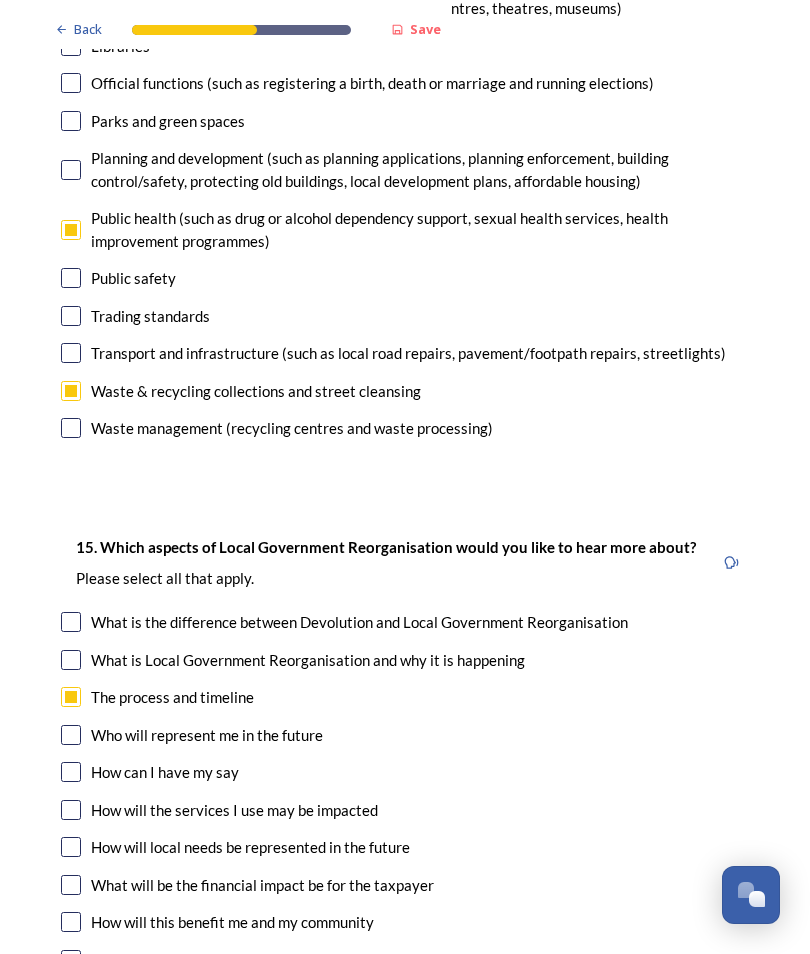 click at bounding box center [71, 735] 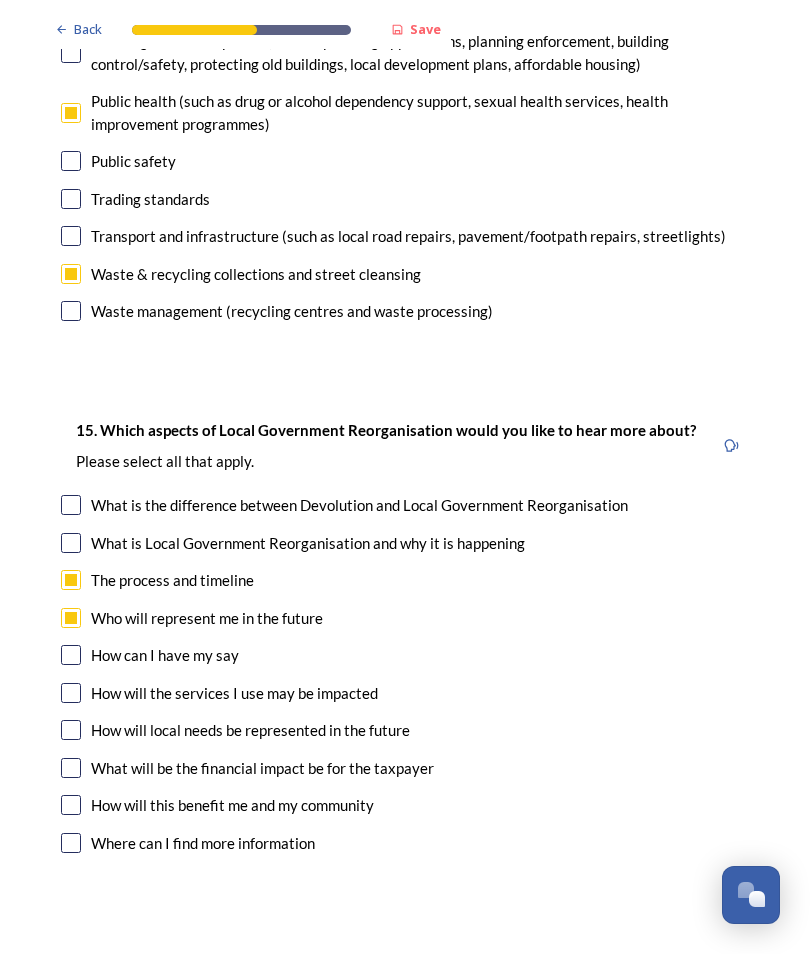 scroll, scrollTop: 5492, scrollLeft: 0, axis: vertical 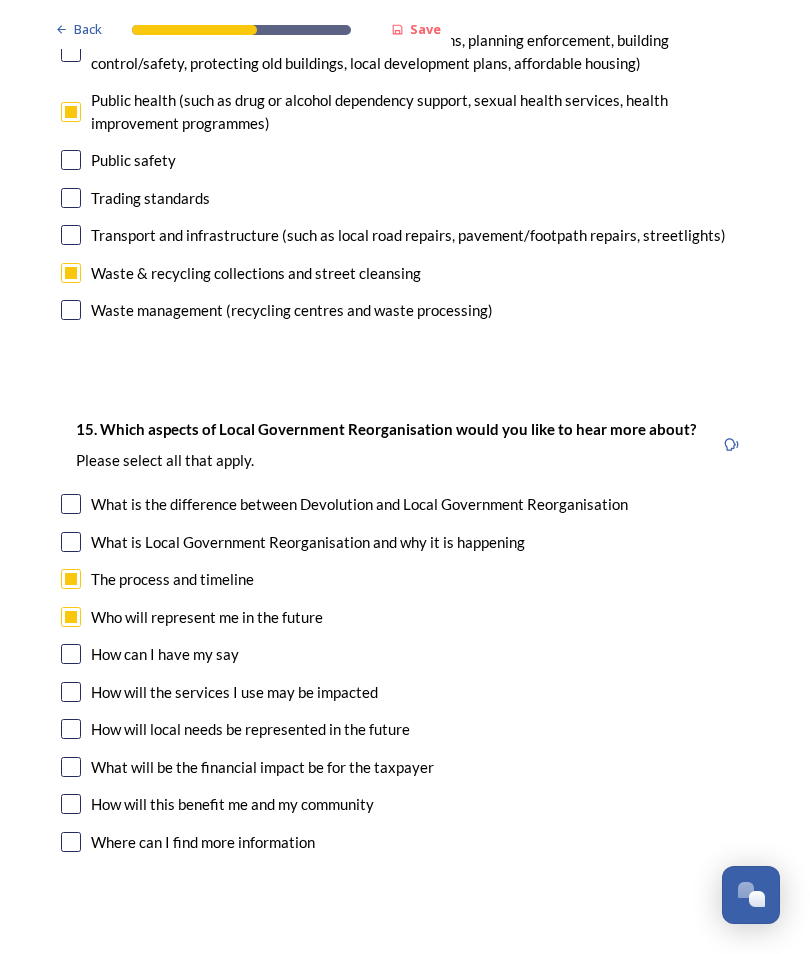 click at bounding box center [71, 692] 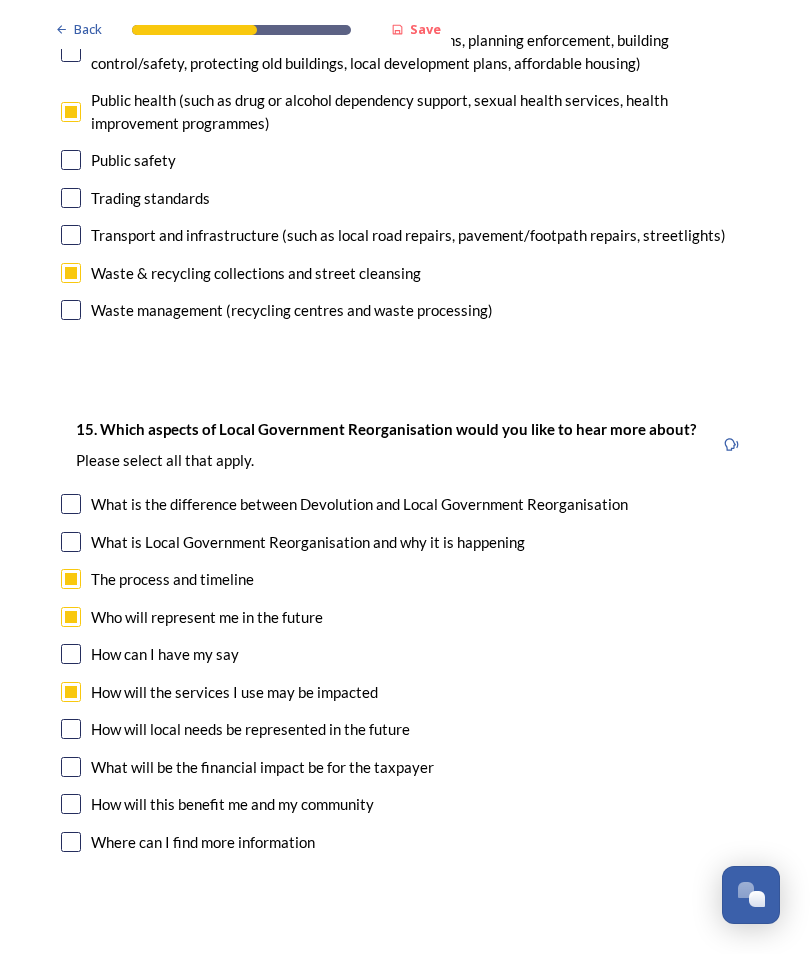 click at bounding box center (71, 767) 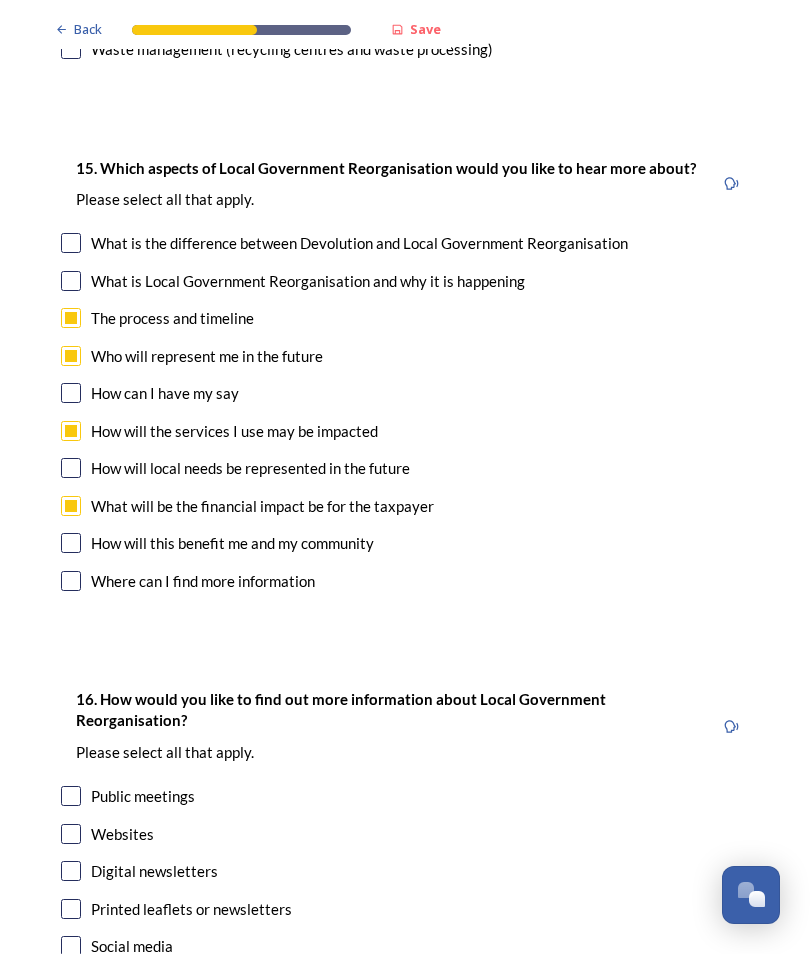 scroll, scrollTop: 5753, scrollLeft: 0, axis: vertical 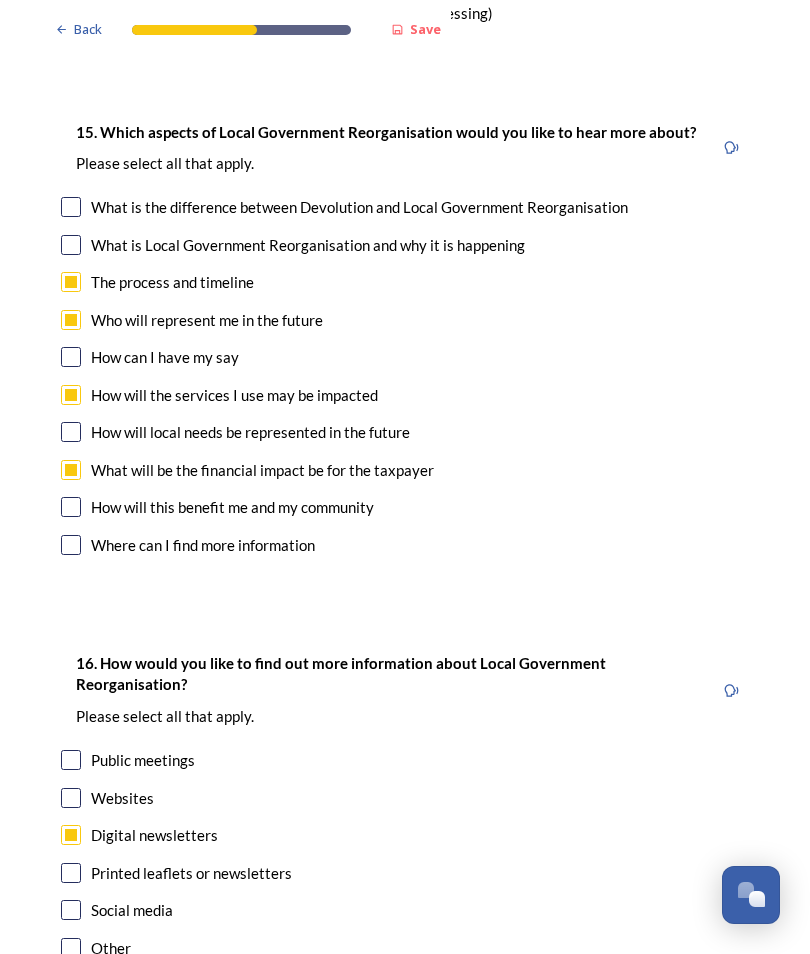 click on "Continue" at bounding box center [391, 1058] 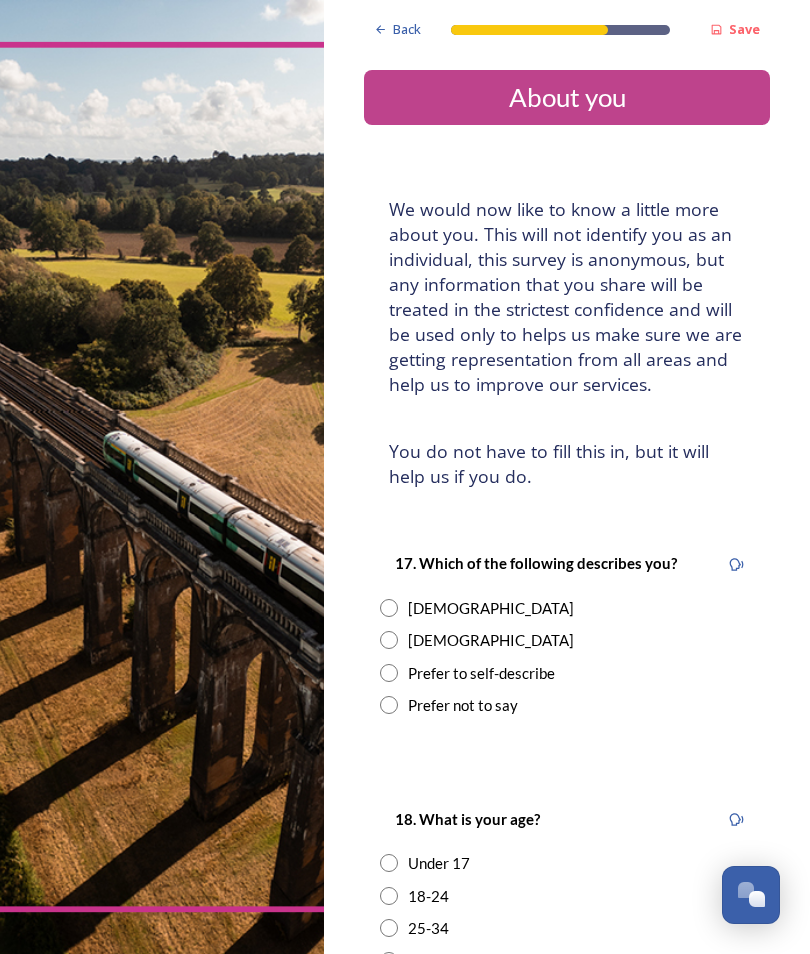 click on "[DEMOGRAPHIC_DATA]" at bounding box center (567, 640) 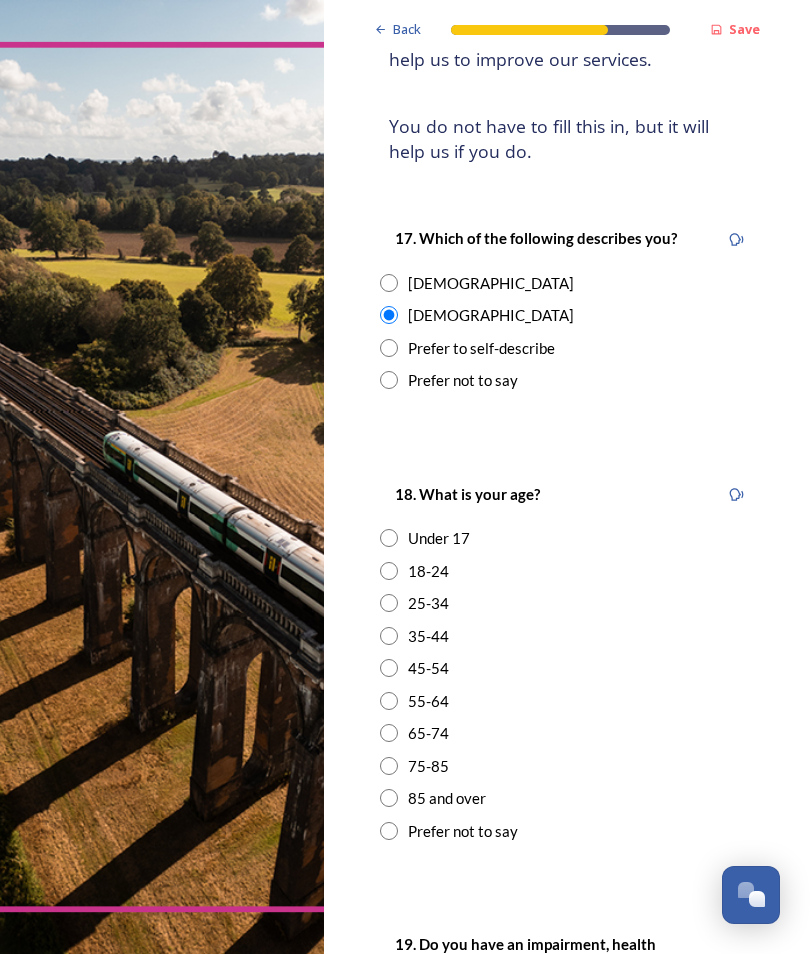 scroll, scrollTop: 325, scrollLeft: 0, axis: vertical 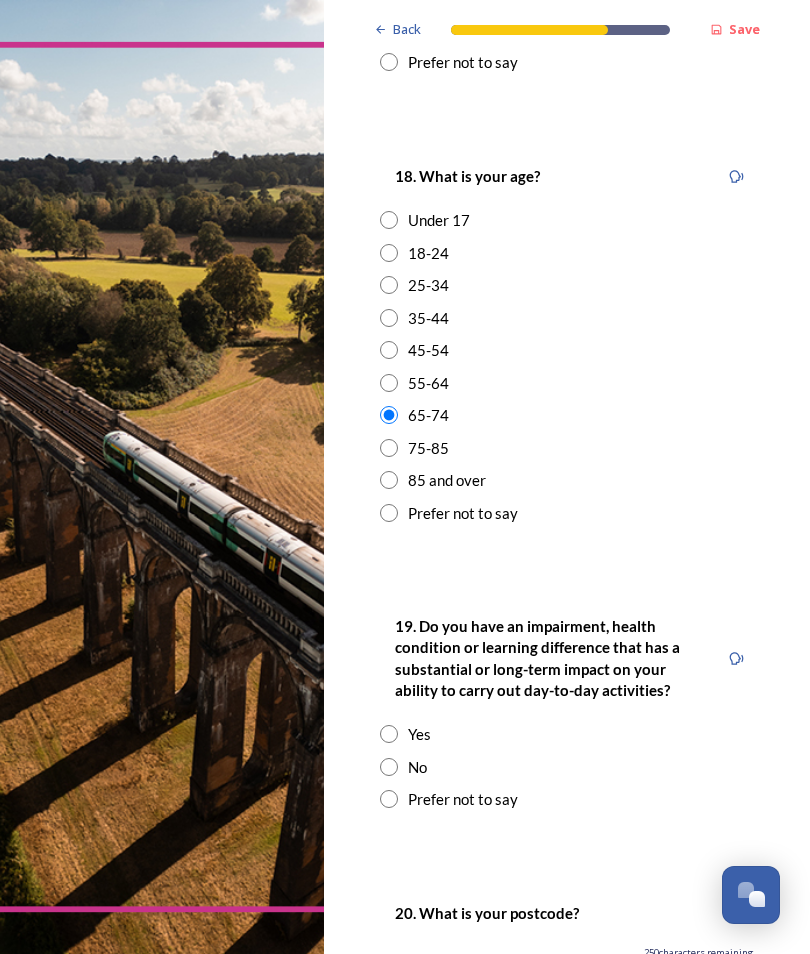 click at bounding box center (389, 767) 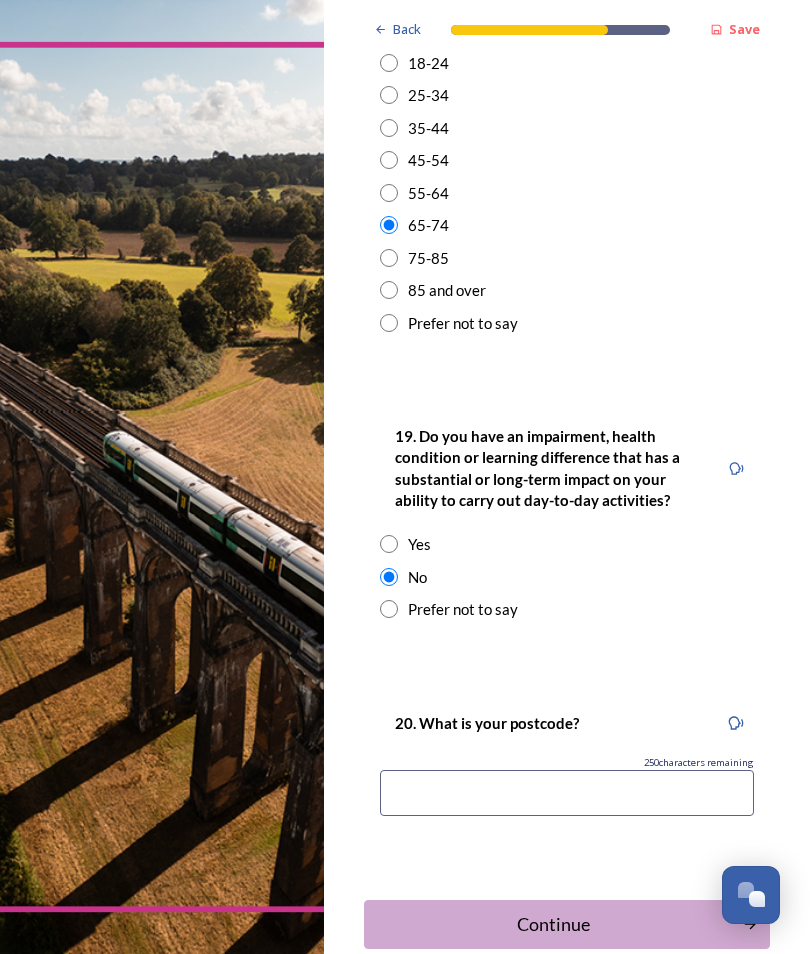 scroll, scrollTop: 833, scrollLeft: 0, axis: vertical 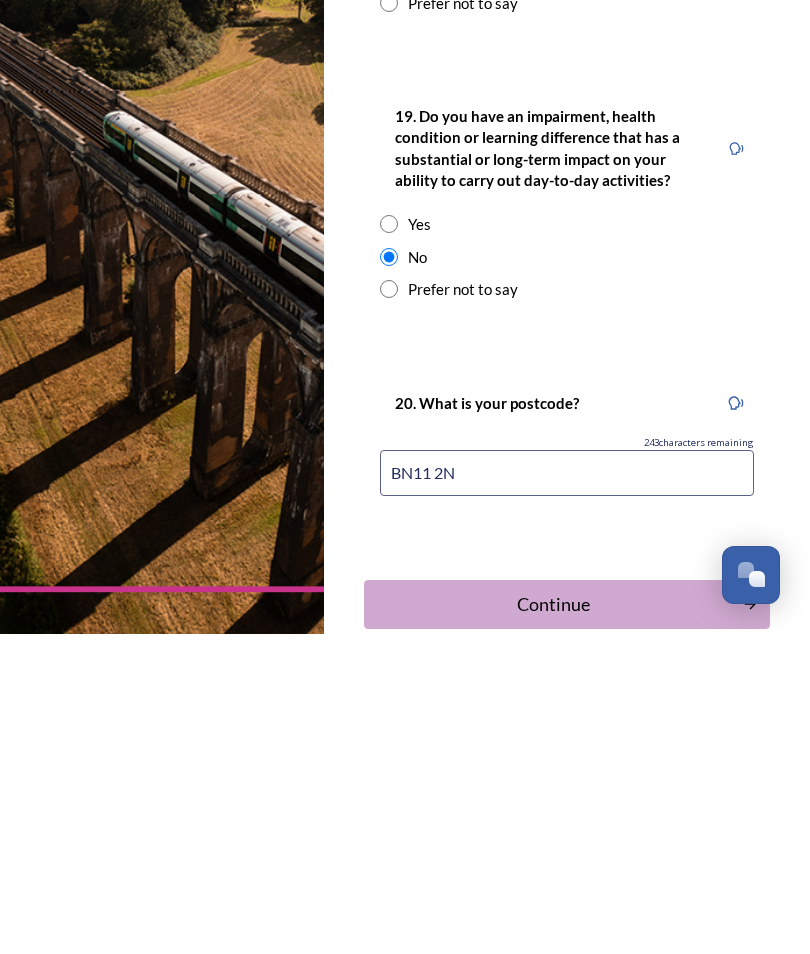 type on "BN11 2NE" 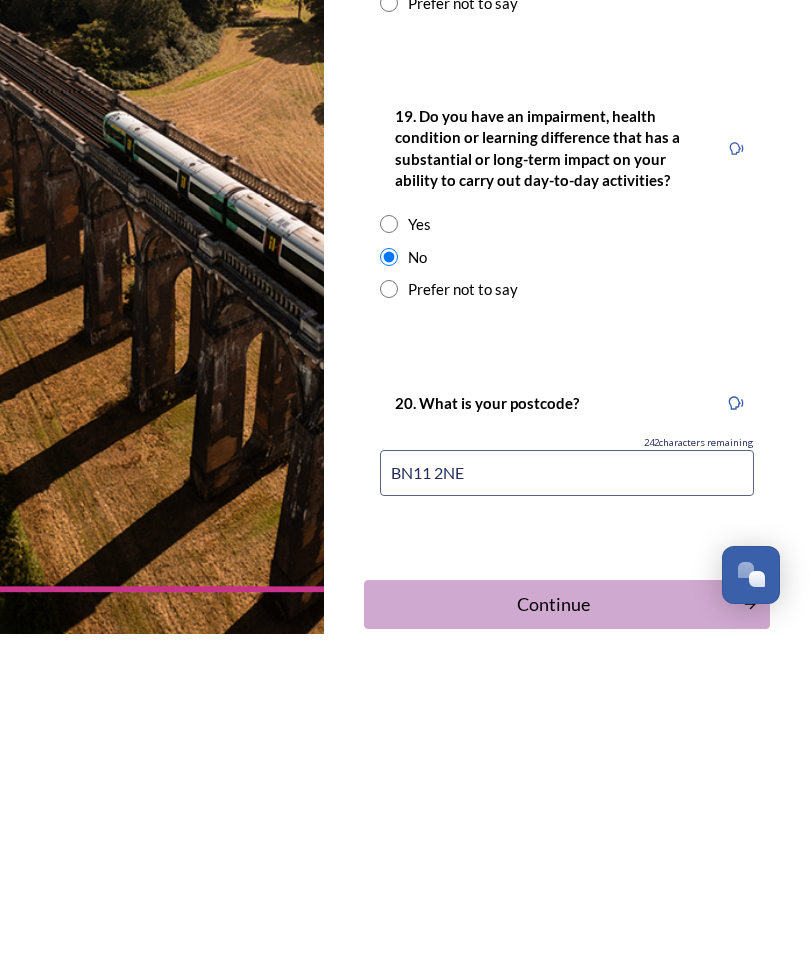 click on "Continue" at bounding box center (553, 924) 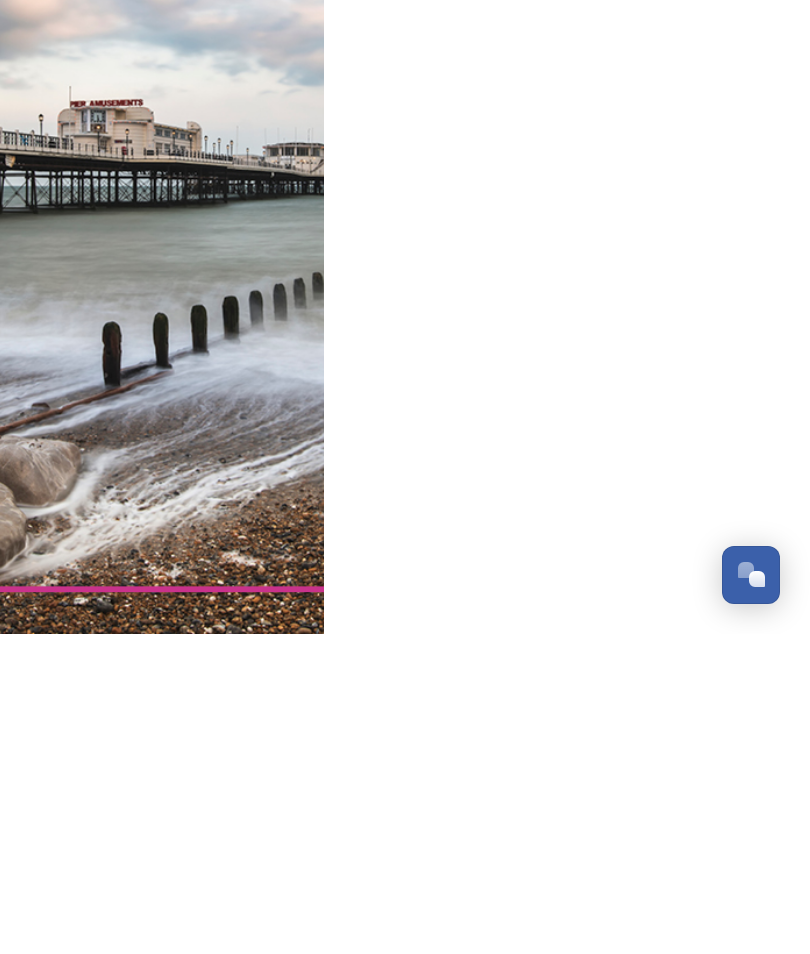 scroll, scrollTop: 0, scrollLeft: 0, axis: both 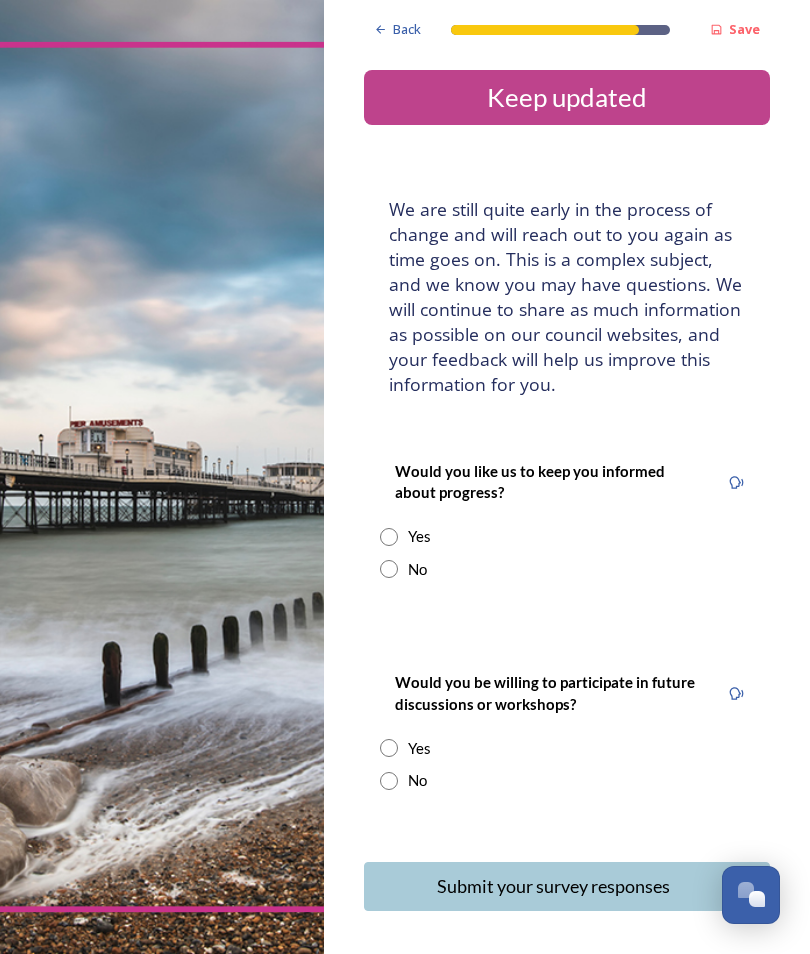 click on "Yes" at bounding box center (567, 536) 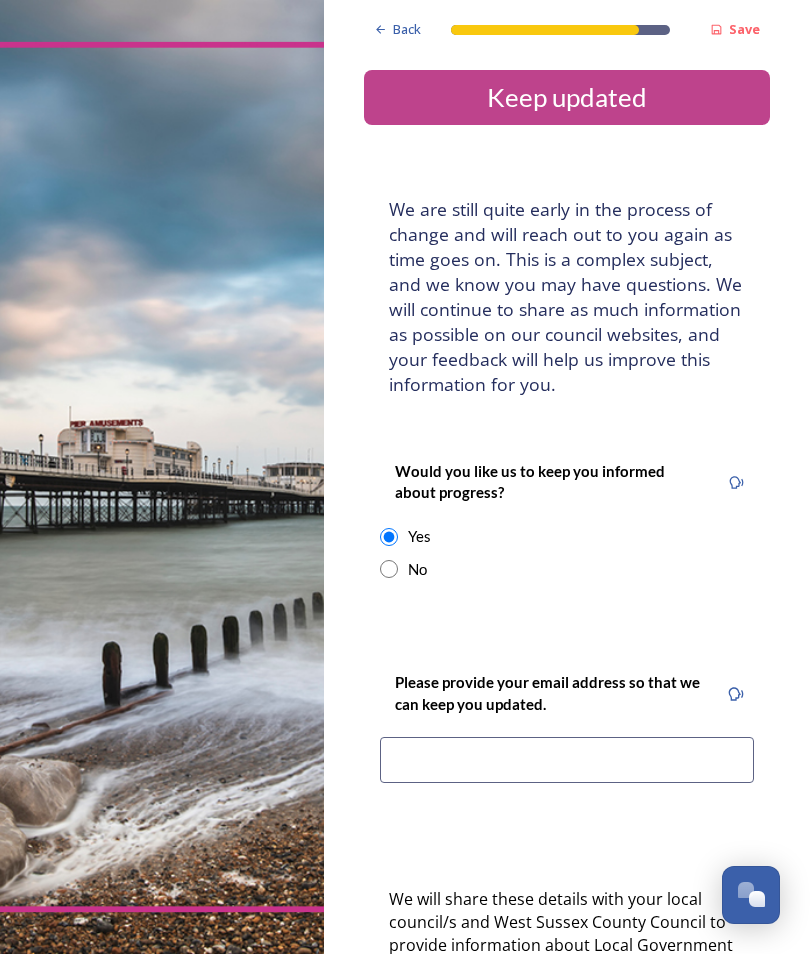 click at bounding box center [567, 760] 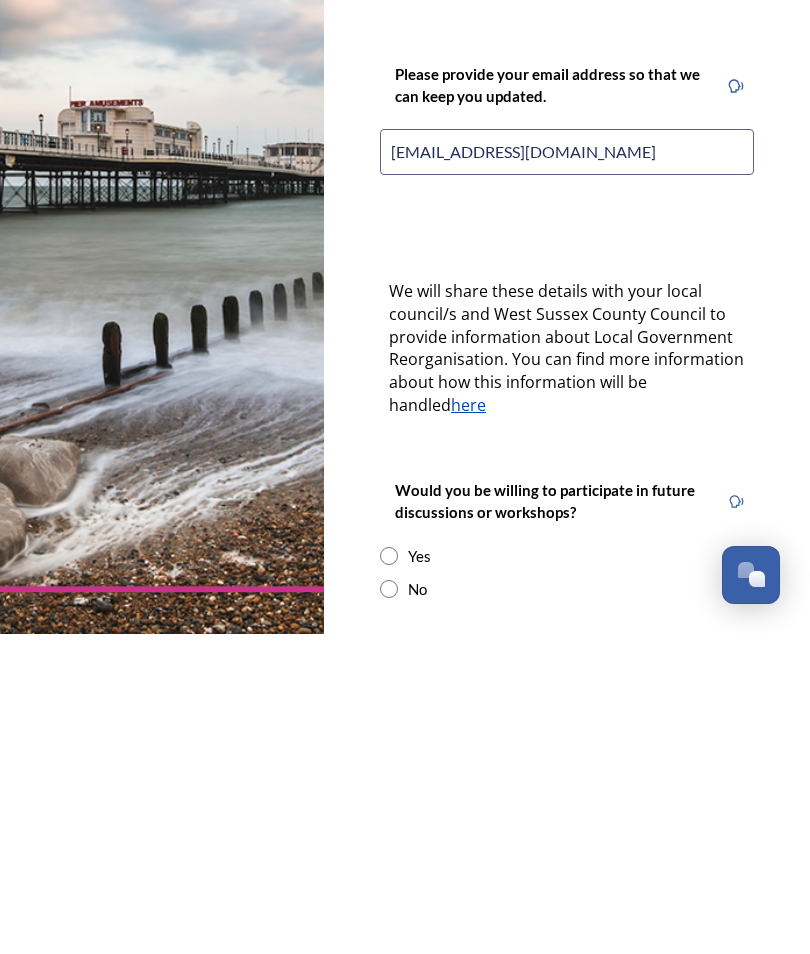 scroll, scrollTop: 288, scrollLeft: 0, axis: vertical 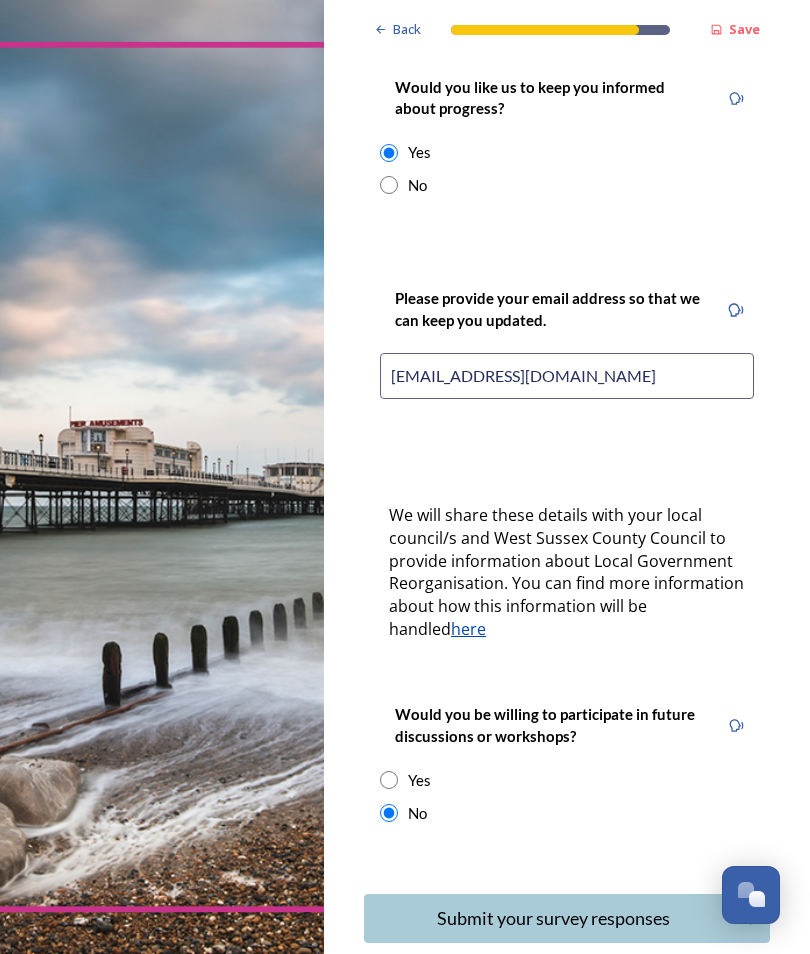 click on "Submit your survey responses" at bounding box center [553, 918] 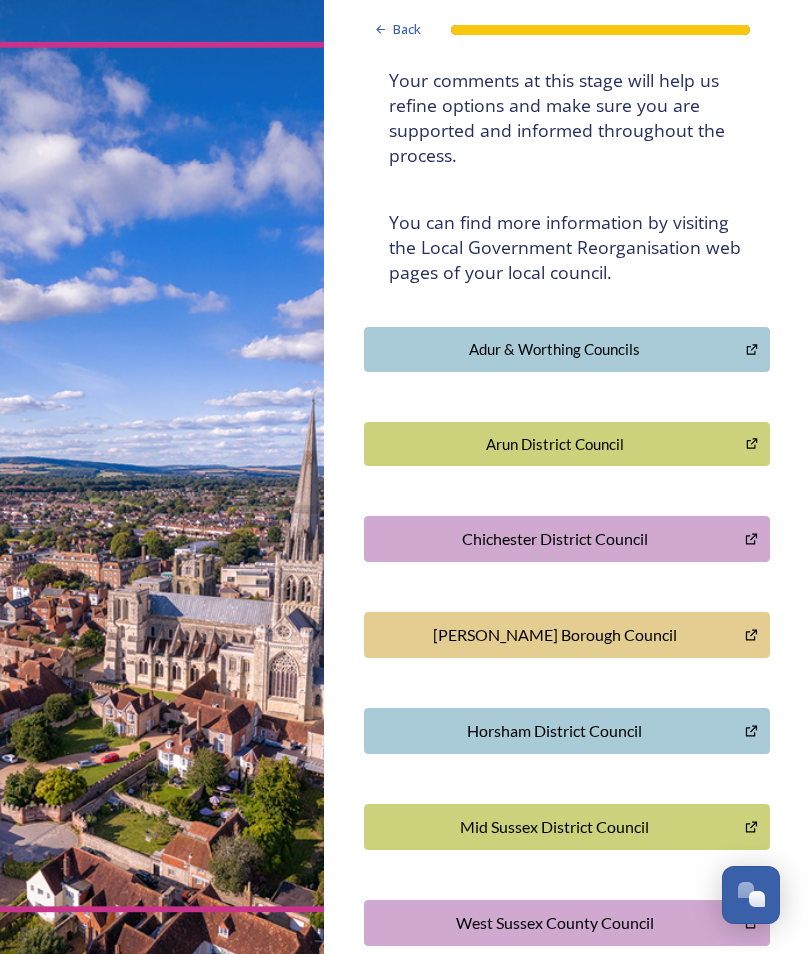 scroll, scrollTop: 325, scrollLeft: 0, axis: vertical 